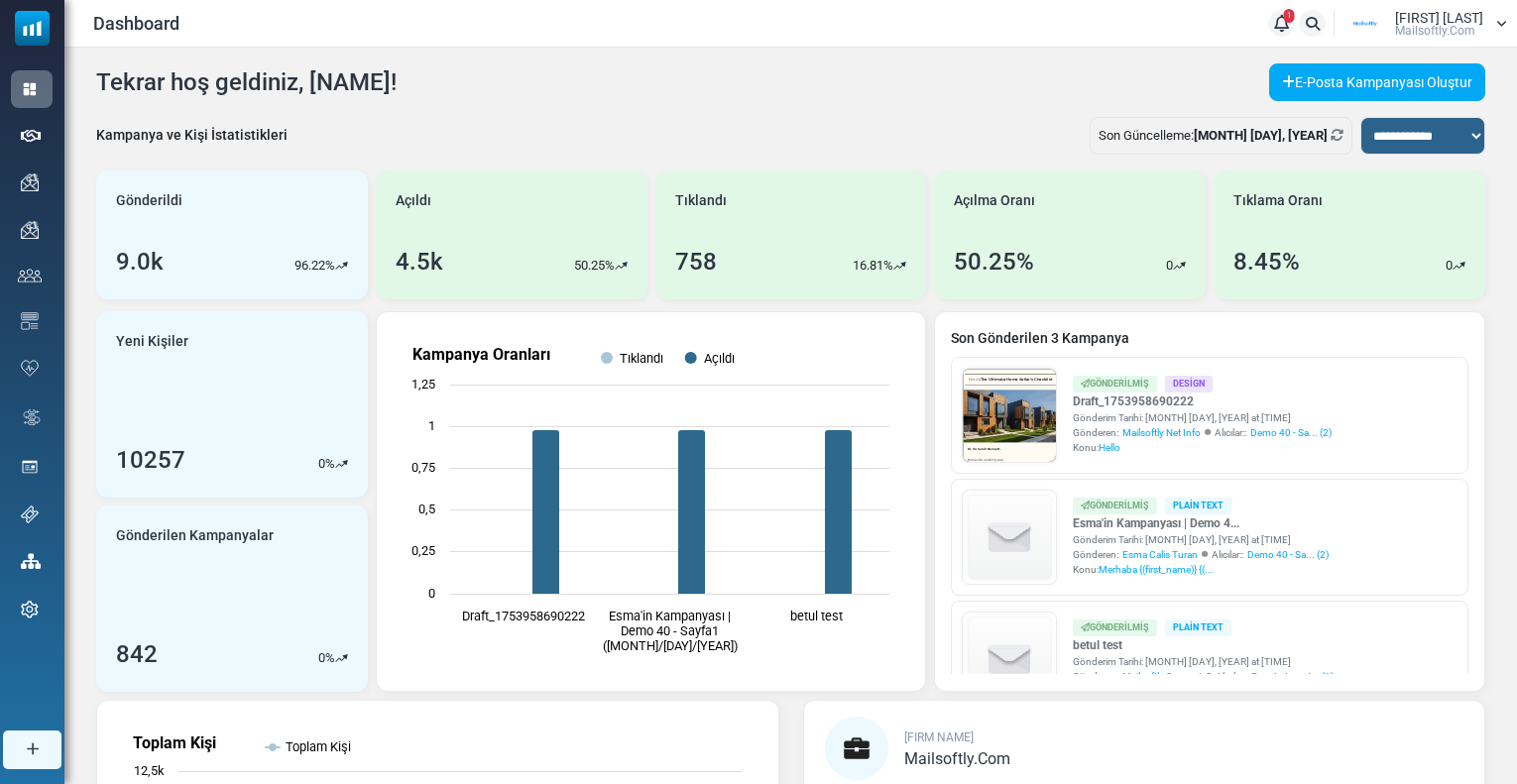 scroll, scrollTop: 0, scrollLeft: 0, axis: both 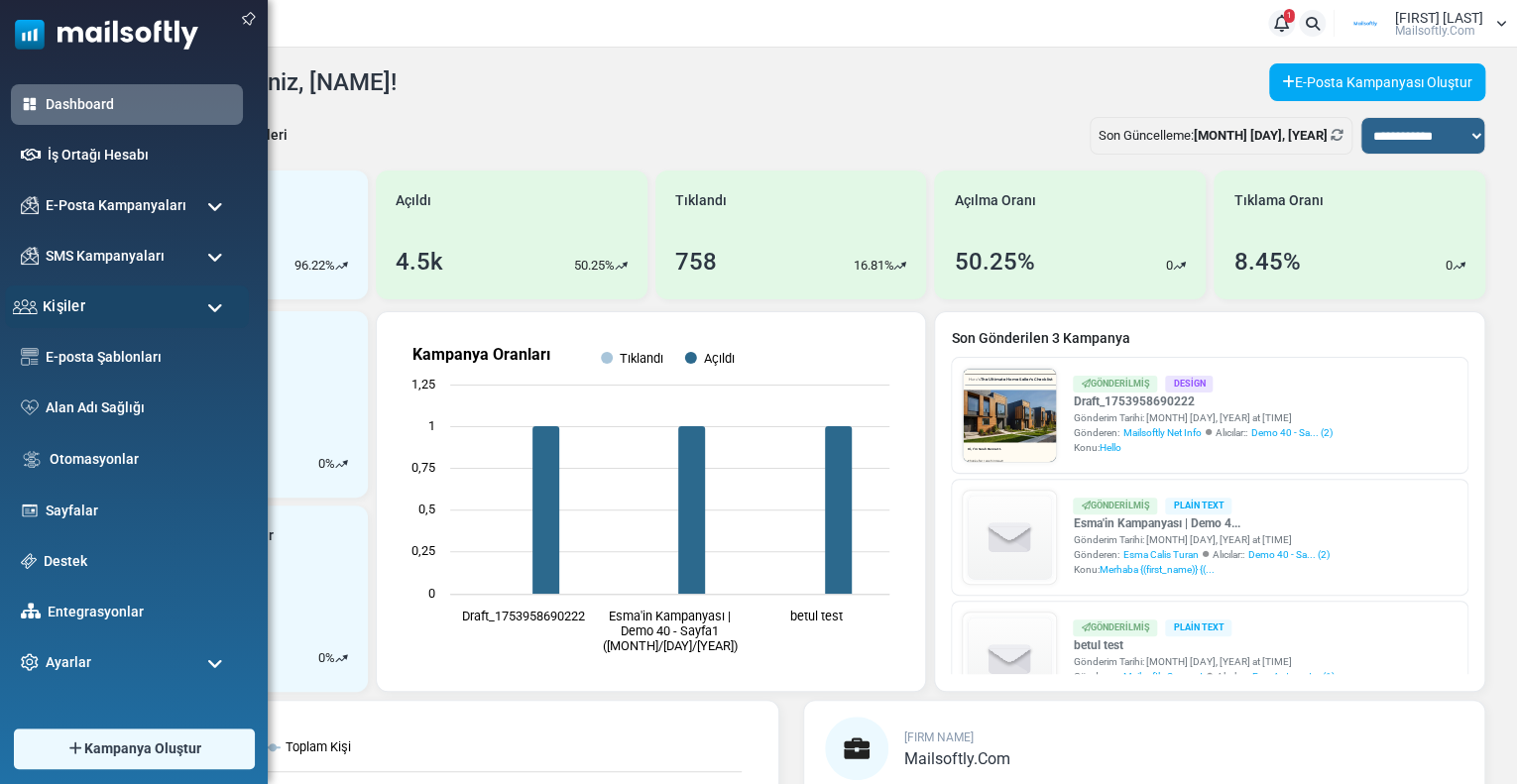 click on "Kişiler" at bounding box center (63, 306) 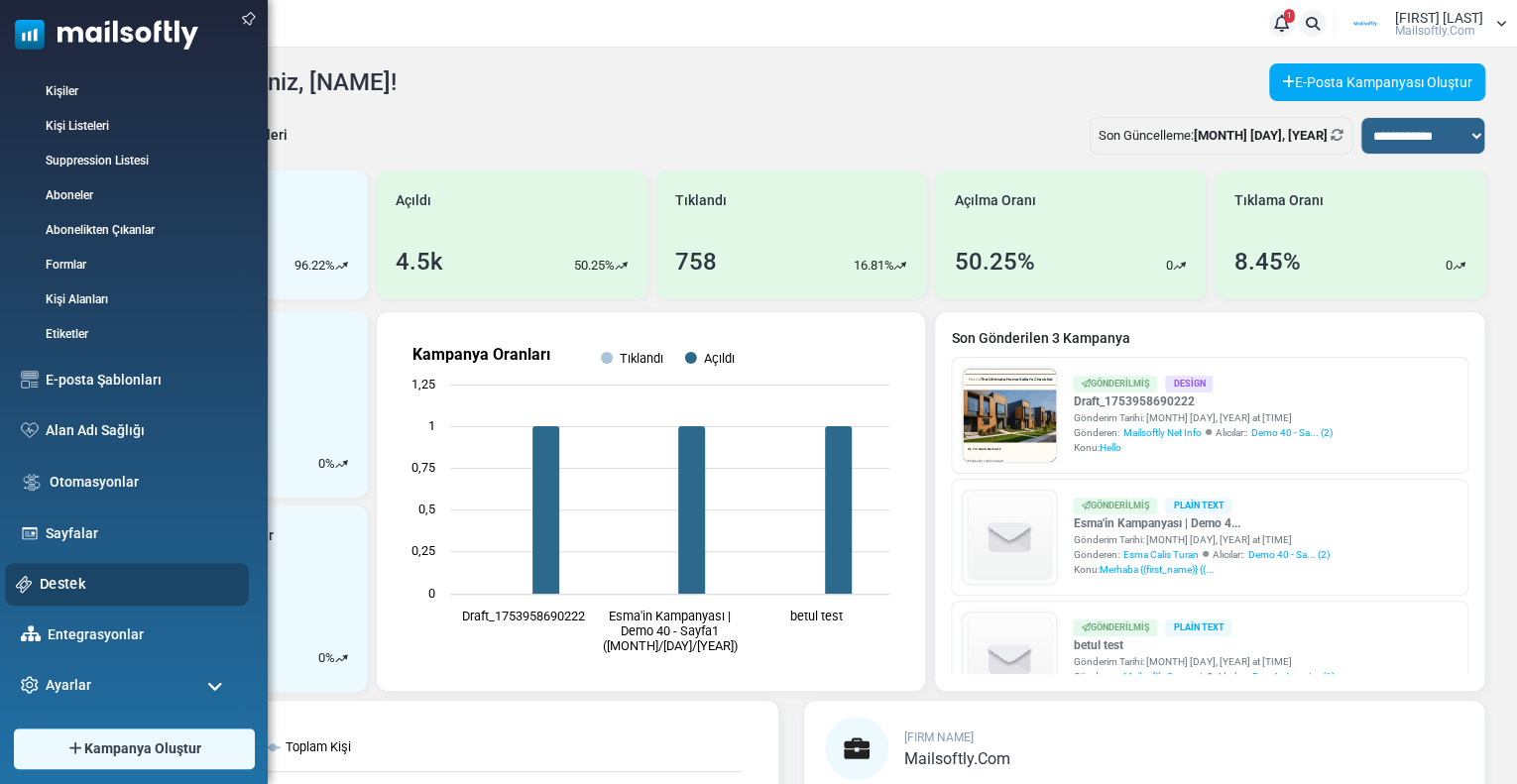 click on "Destek" at bounding box center [139, 584] 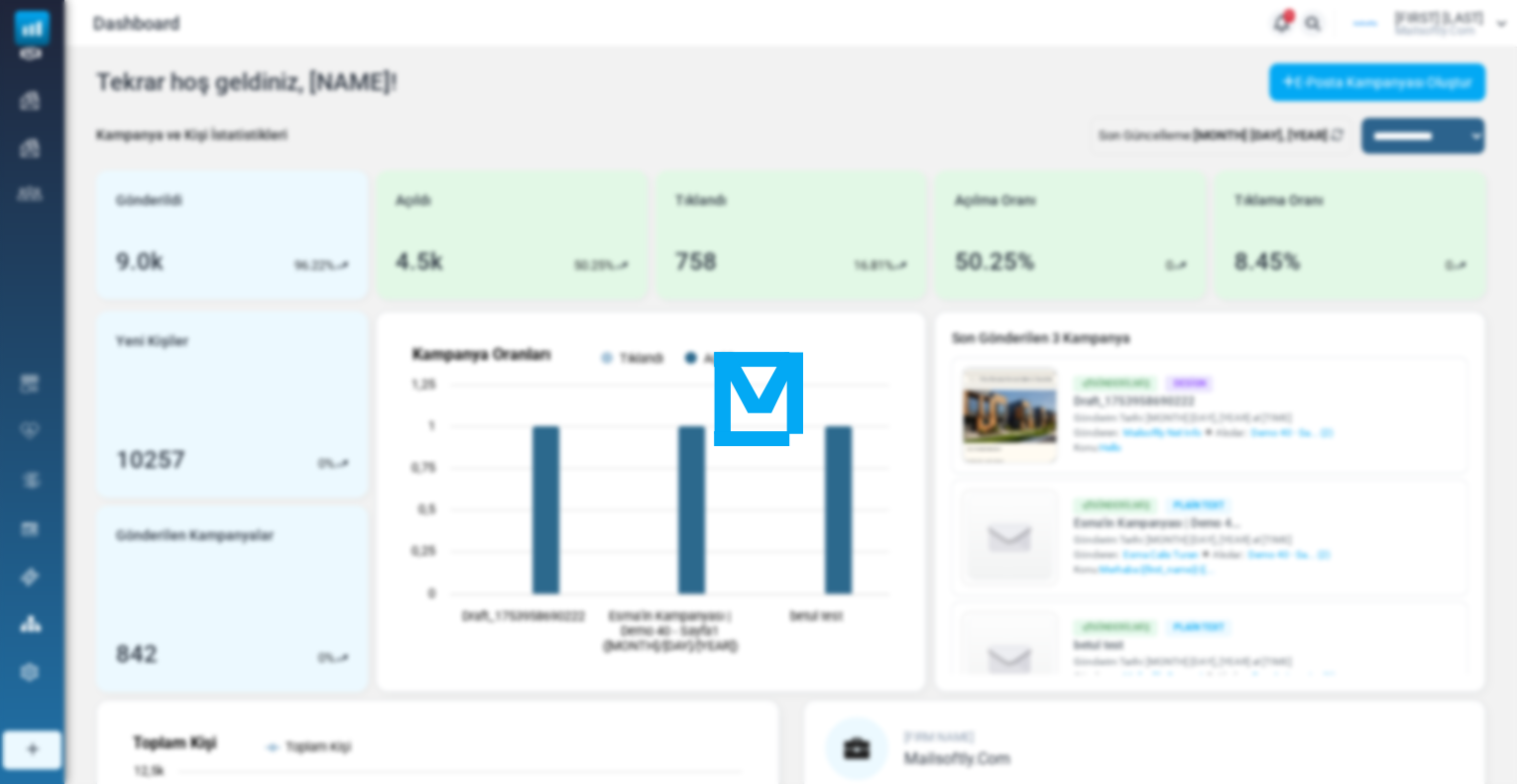 scroll, scrollTop: 0, scrollLeft: 0, axis: both 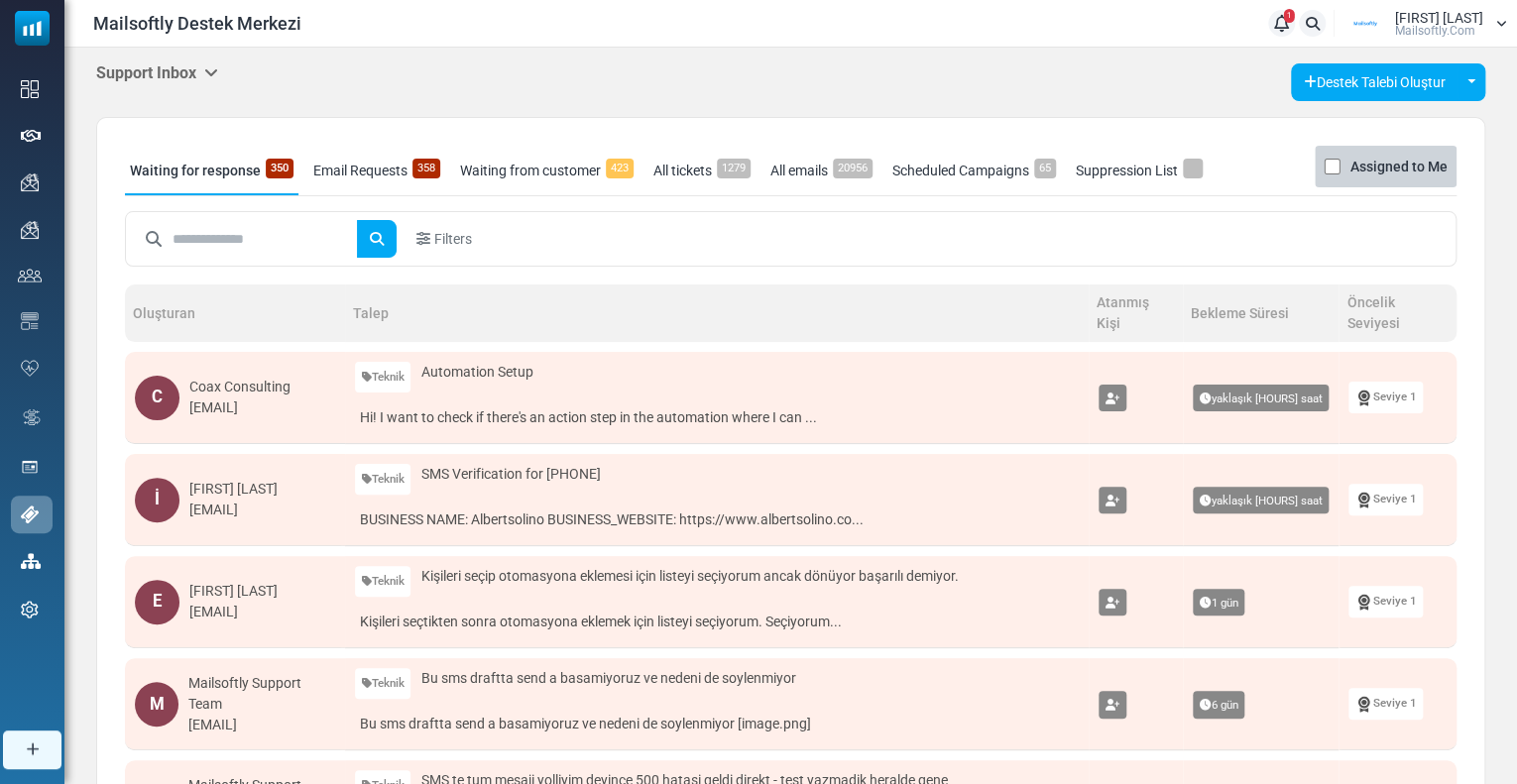 click on "Filters" at bounding box center (790, 239) 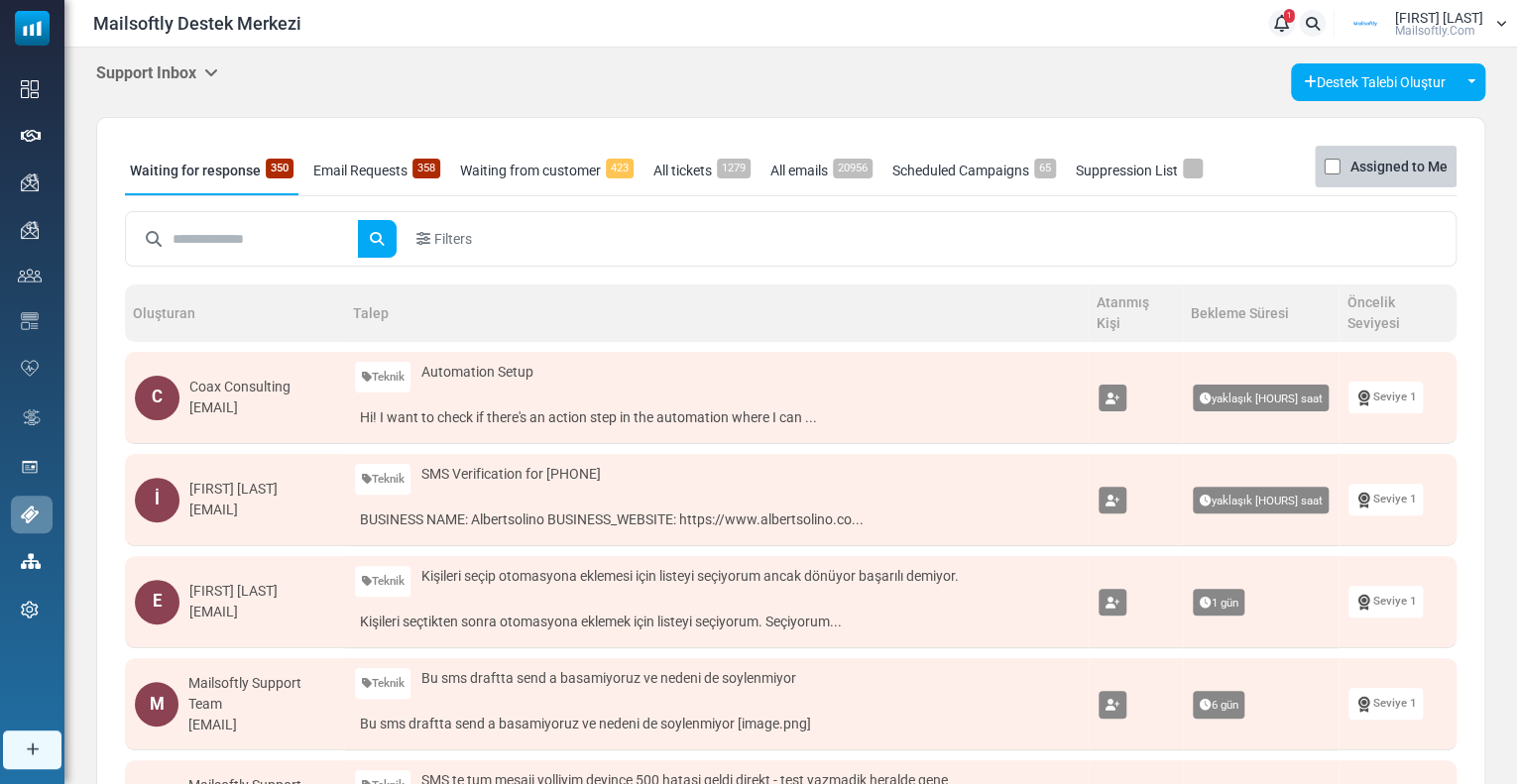 click at bounding box center [265, 239] 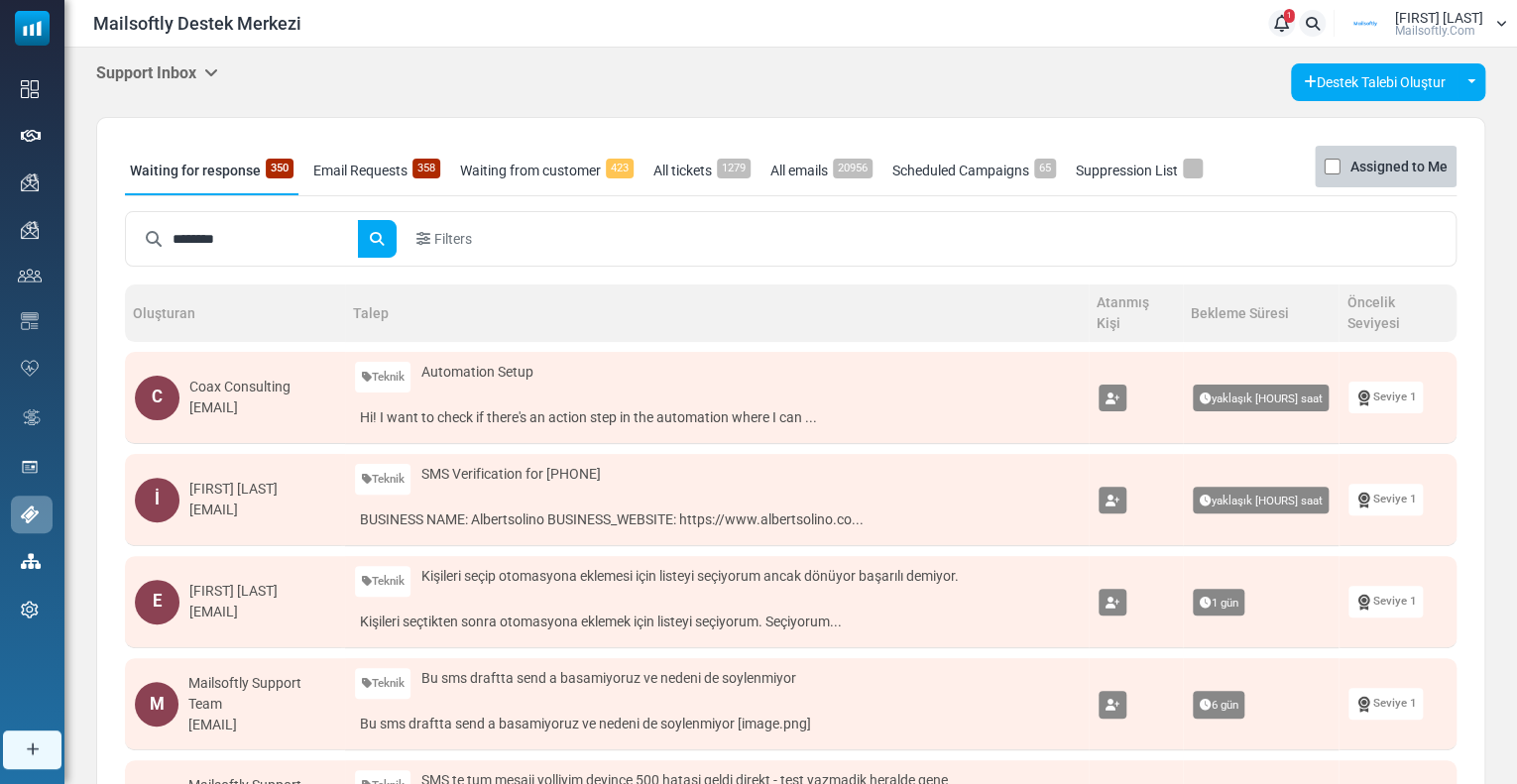 click at bounding box center [377, 239] 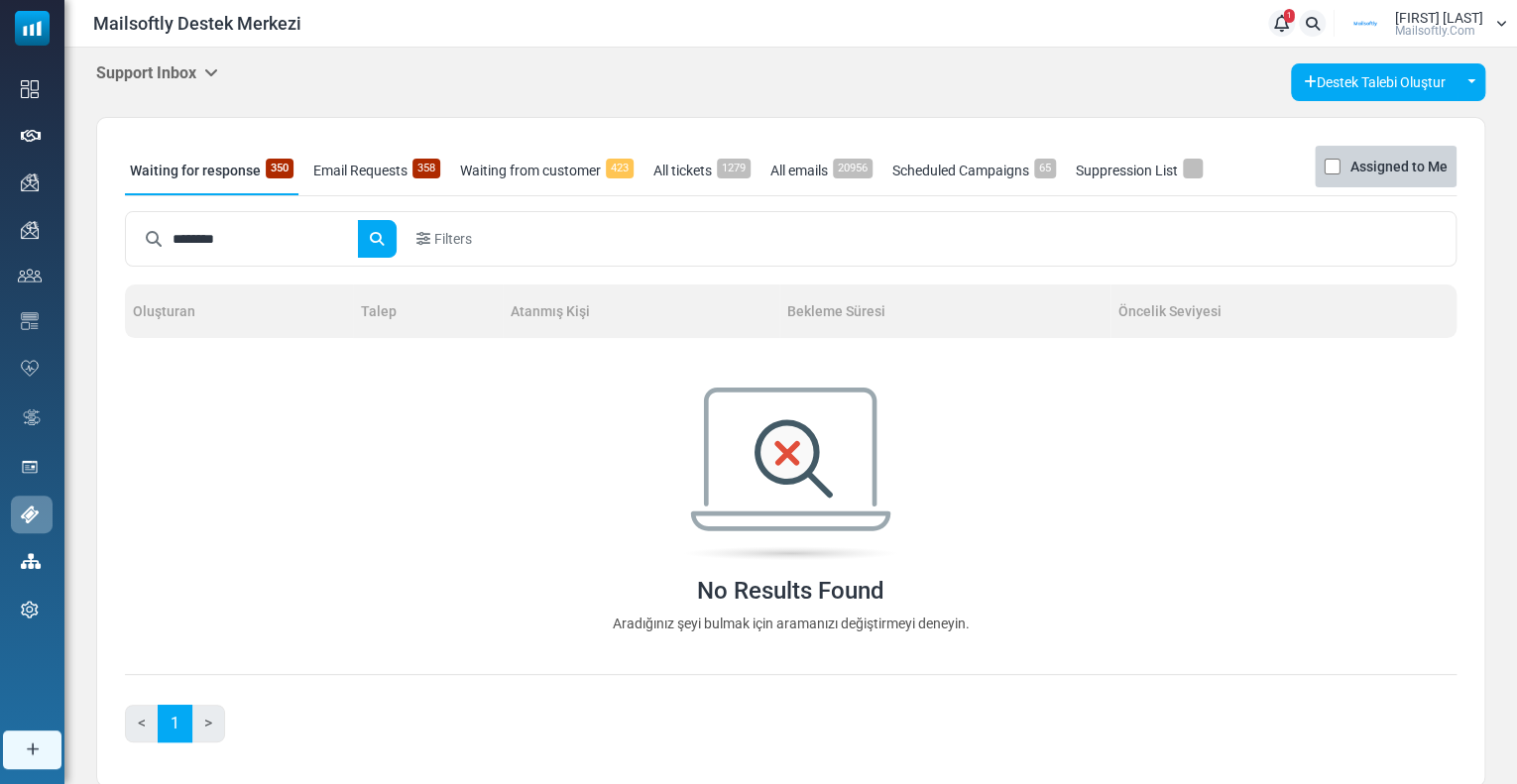 drag, startPoint x: 220, startPoint y: 239, endPoint x: 190, endPoint y: 241, distance: 30.066593 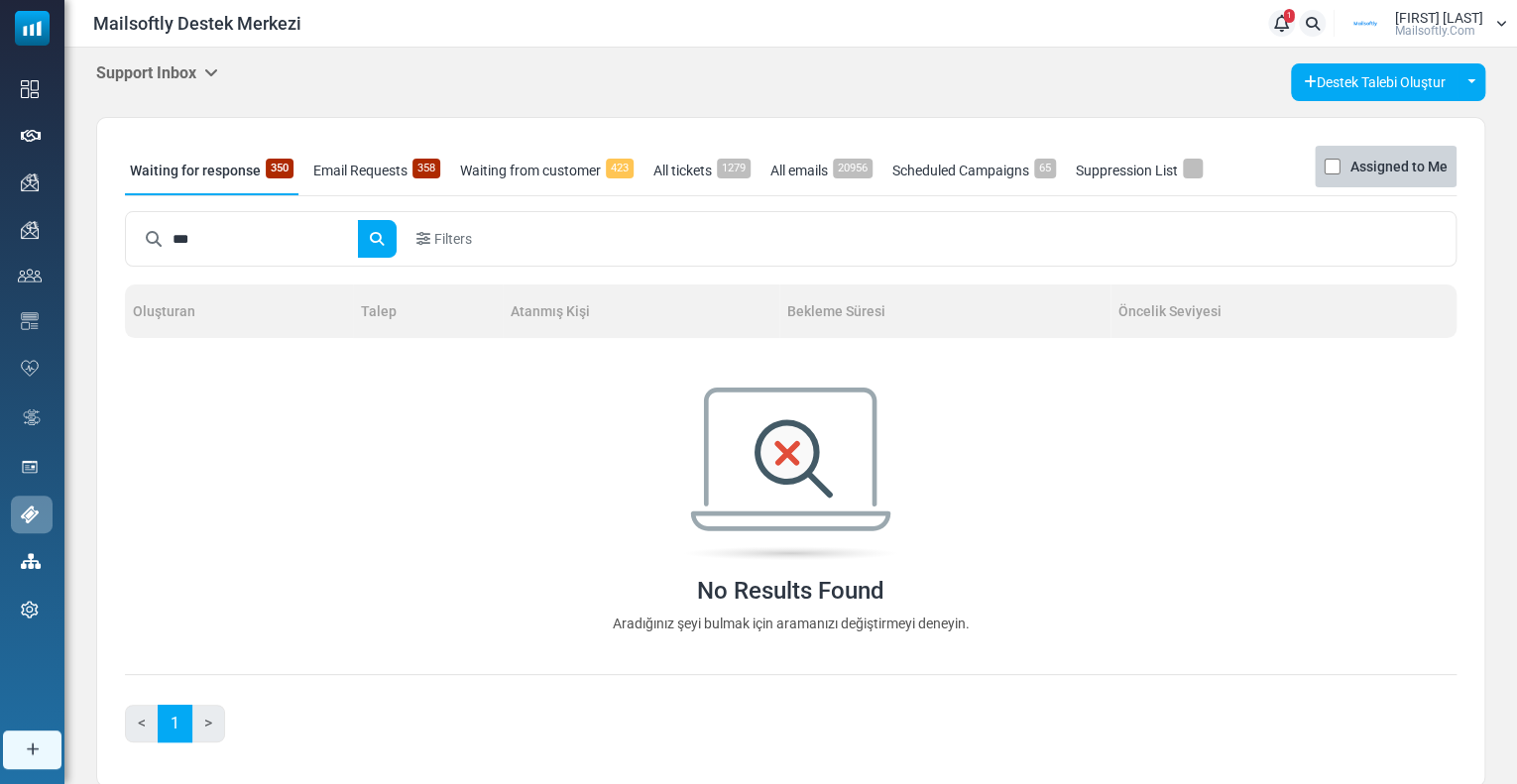 type on "***" 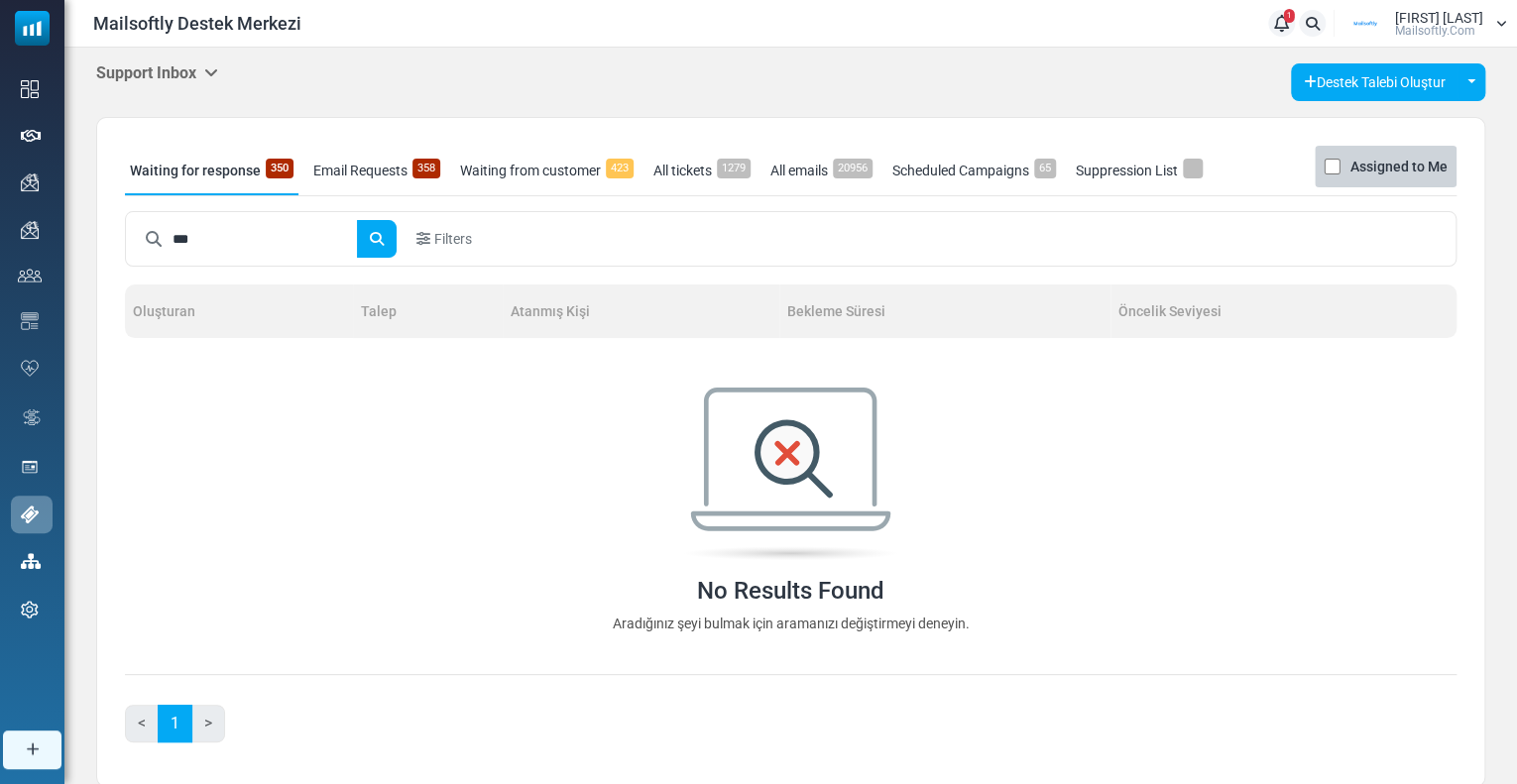 click on "Support Inbox" at bounding box center (157, 72) 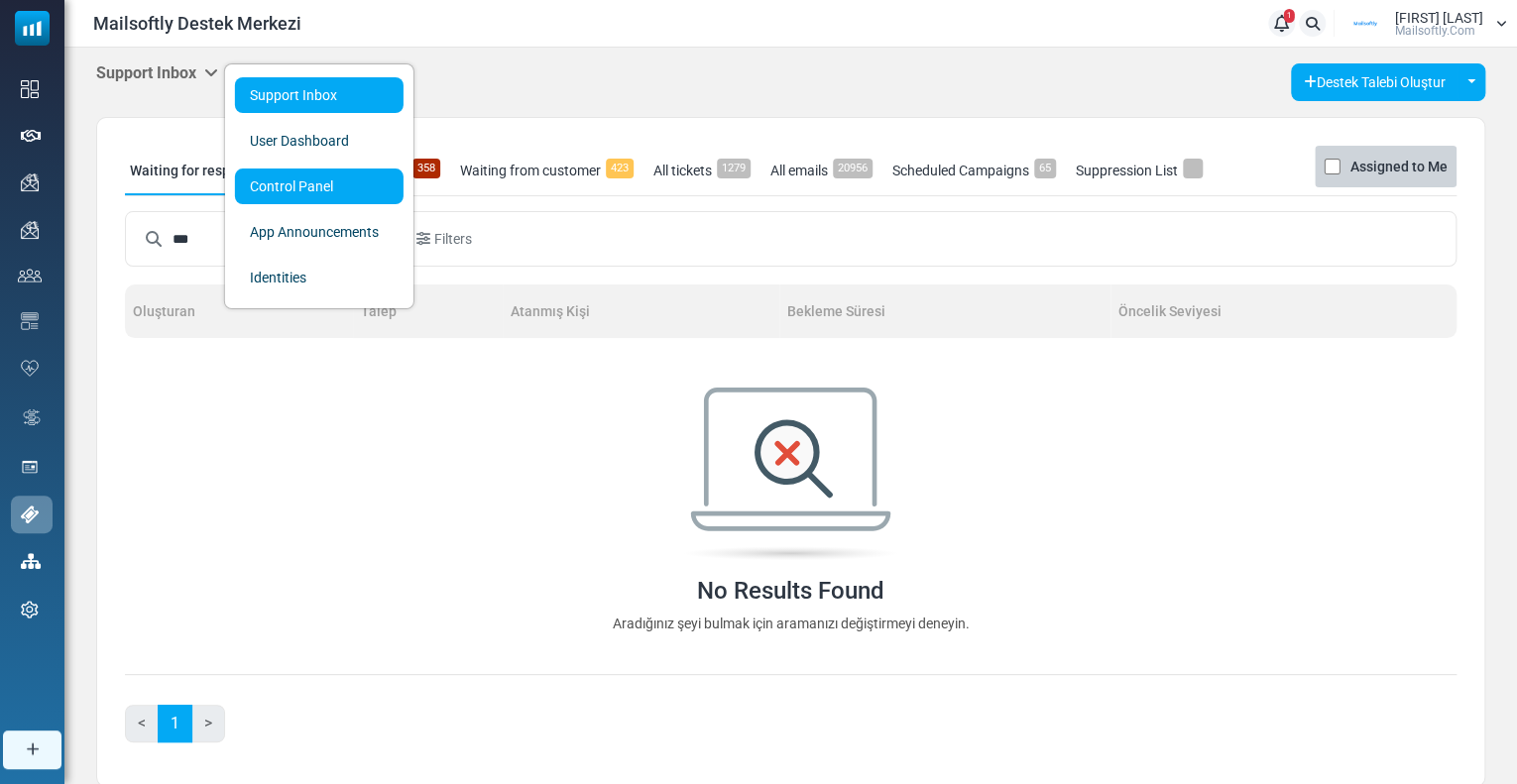 click on "Control Panel" at bounding box center [319, 186] 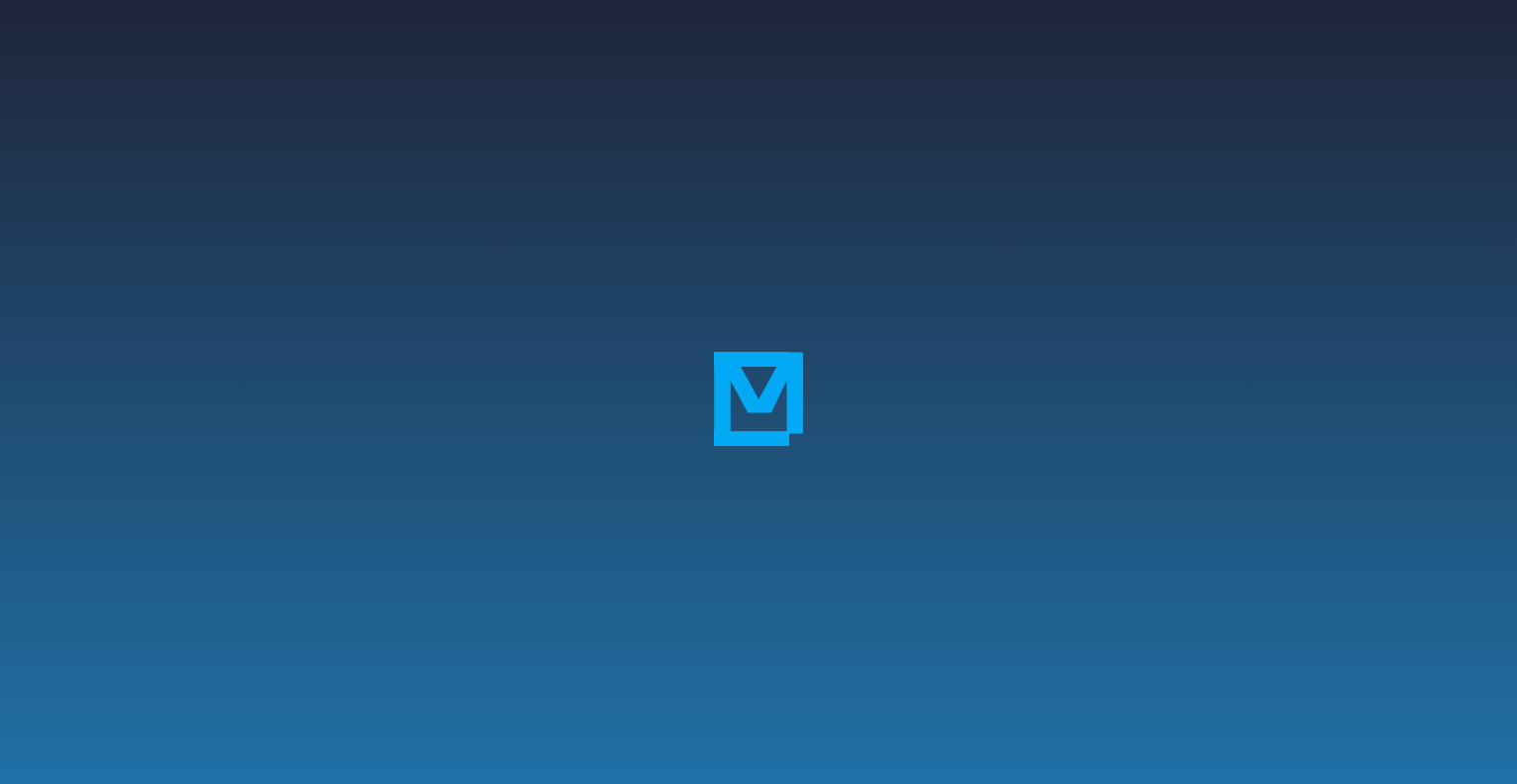 scroll, scrollTop: 0, scrollLeft: 0, axis: both 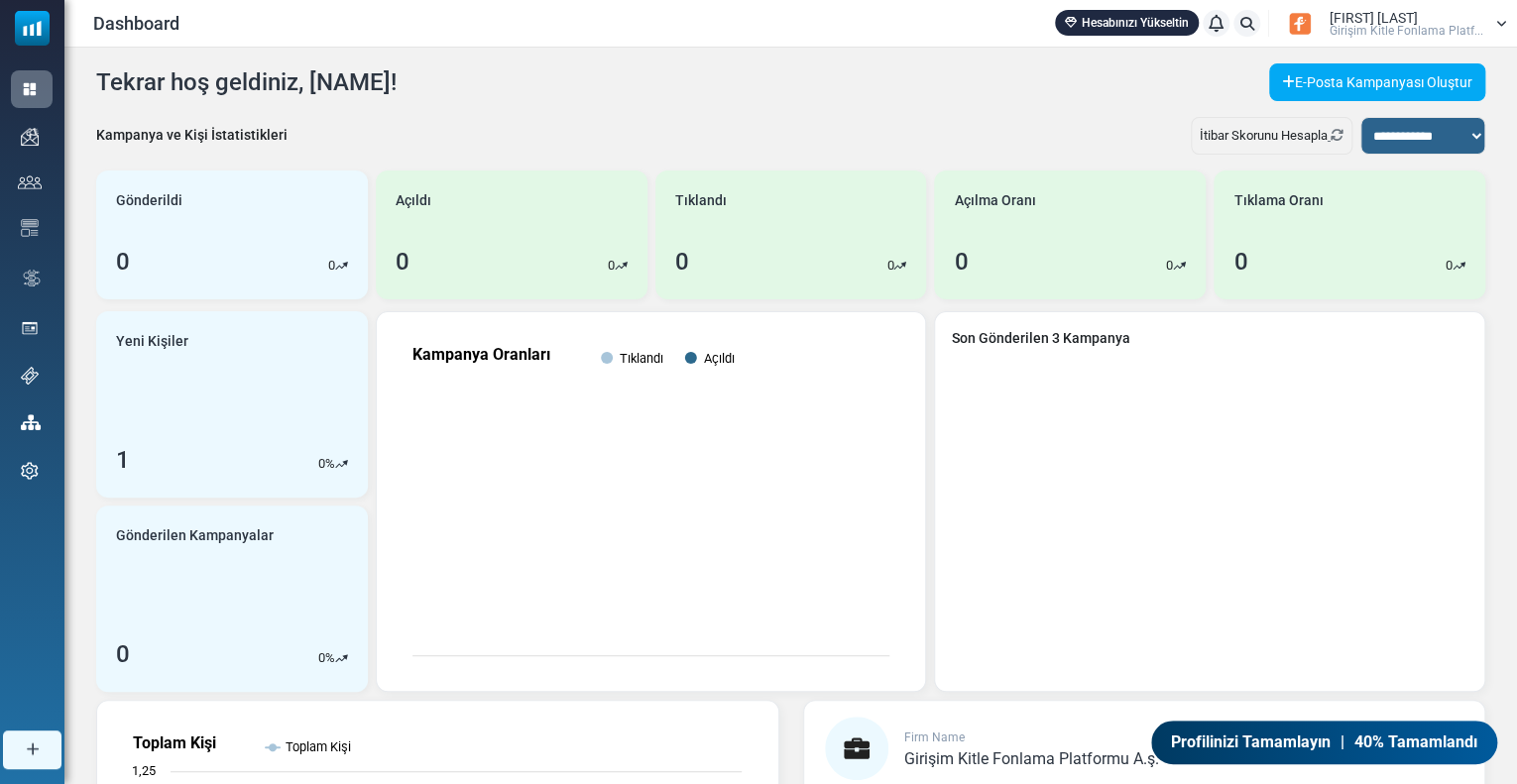 click at bounding box center (1216, 23) 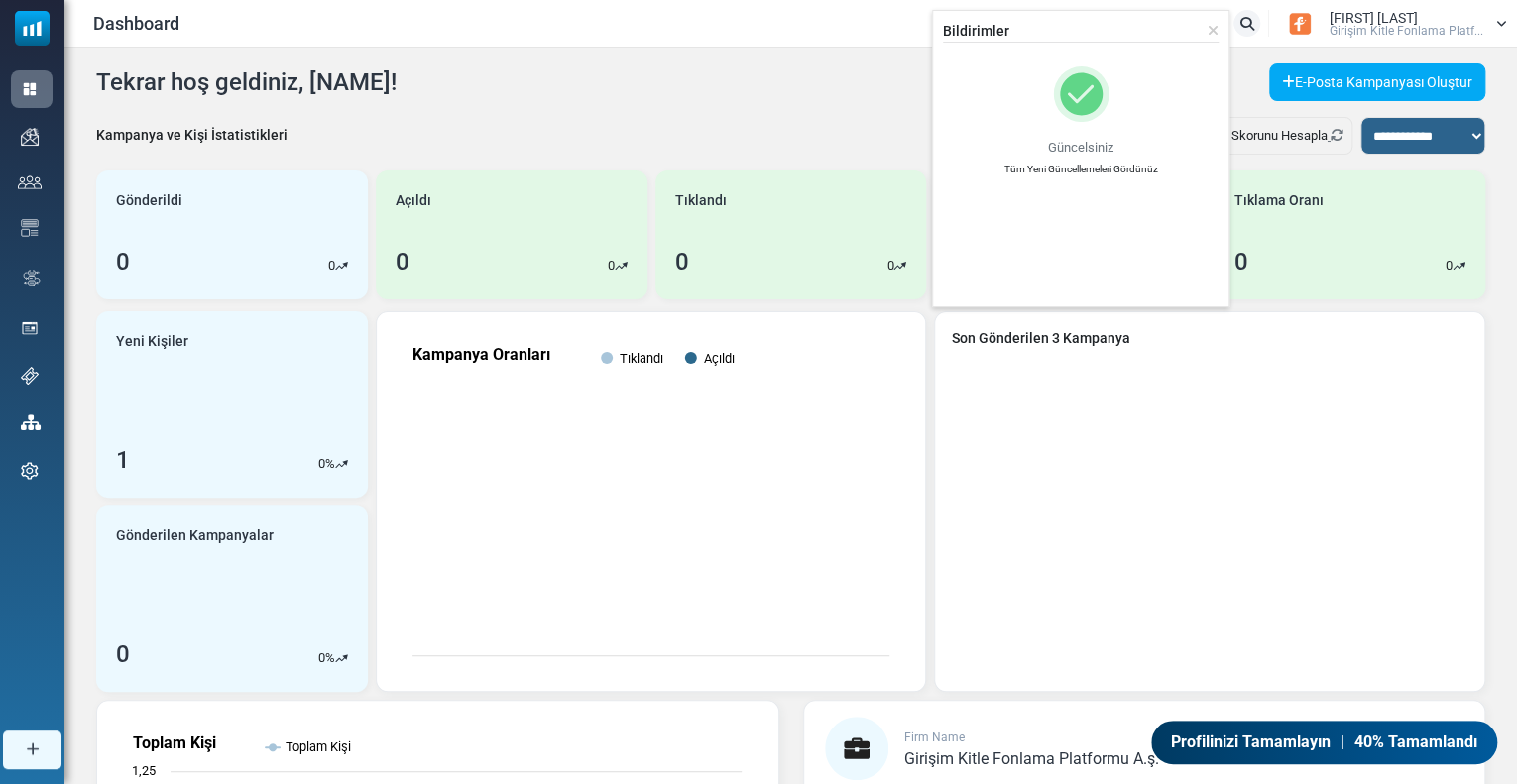 click on "Tüm Yeni Güncellemeleri Gördünüz" at bounding box center [1081, 168] 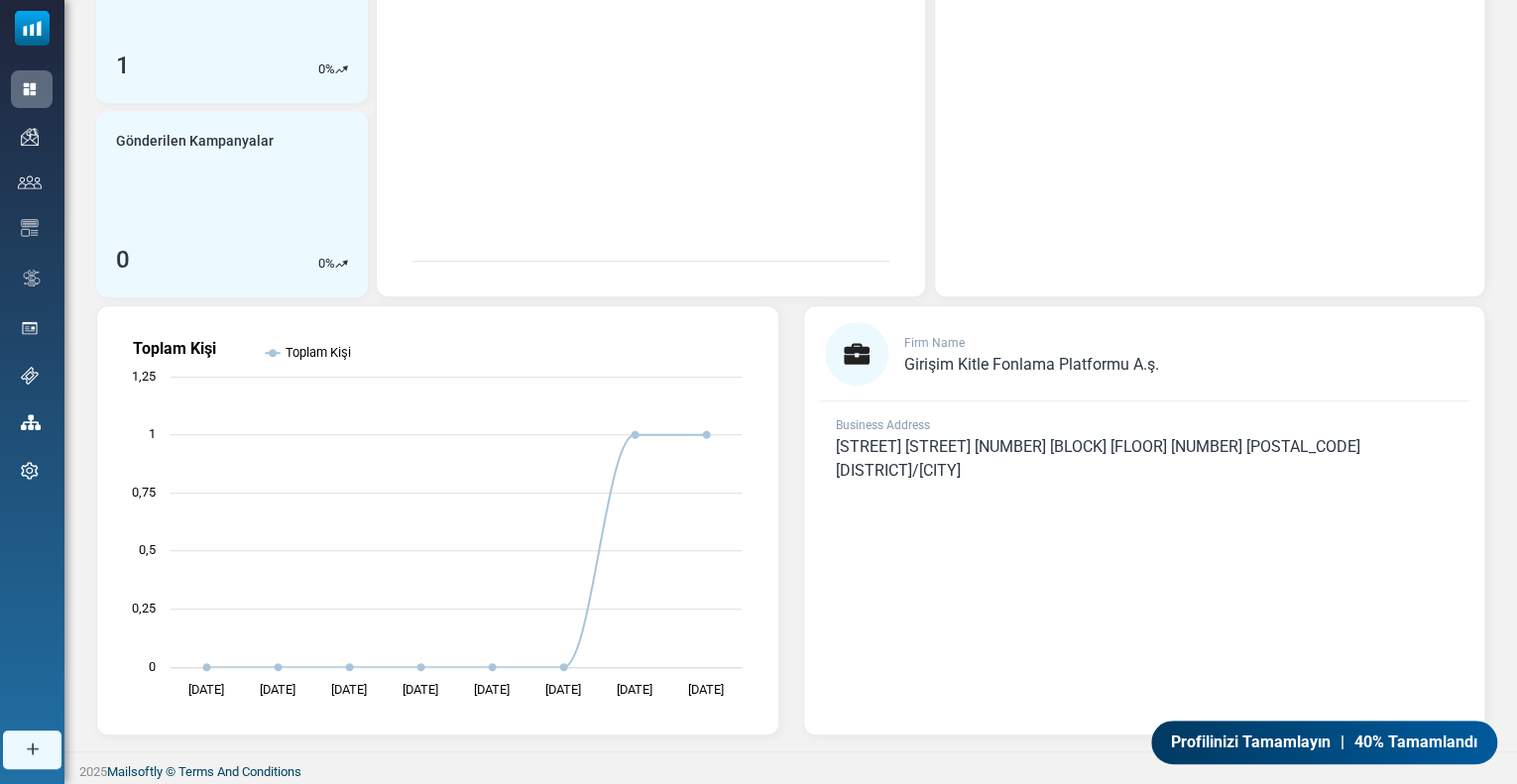 scroll, scrollTop: 0, scrollLeft: 0, axis: both 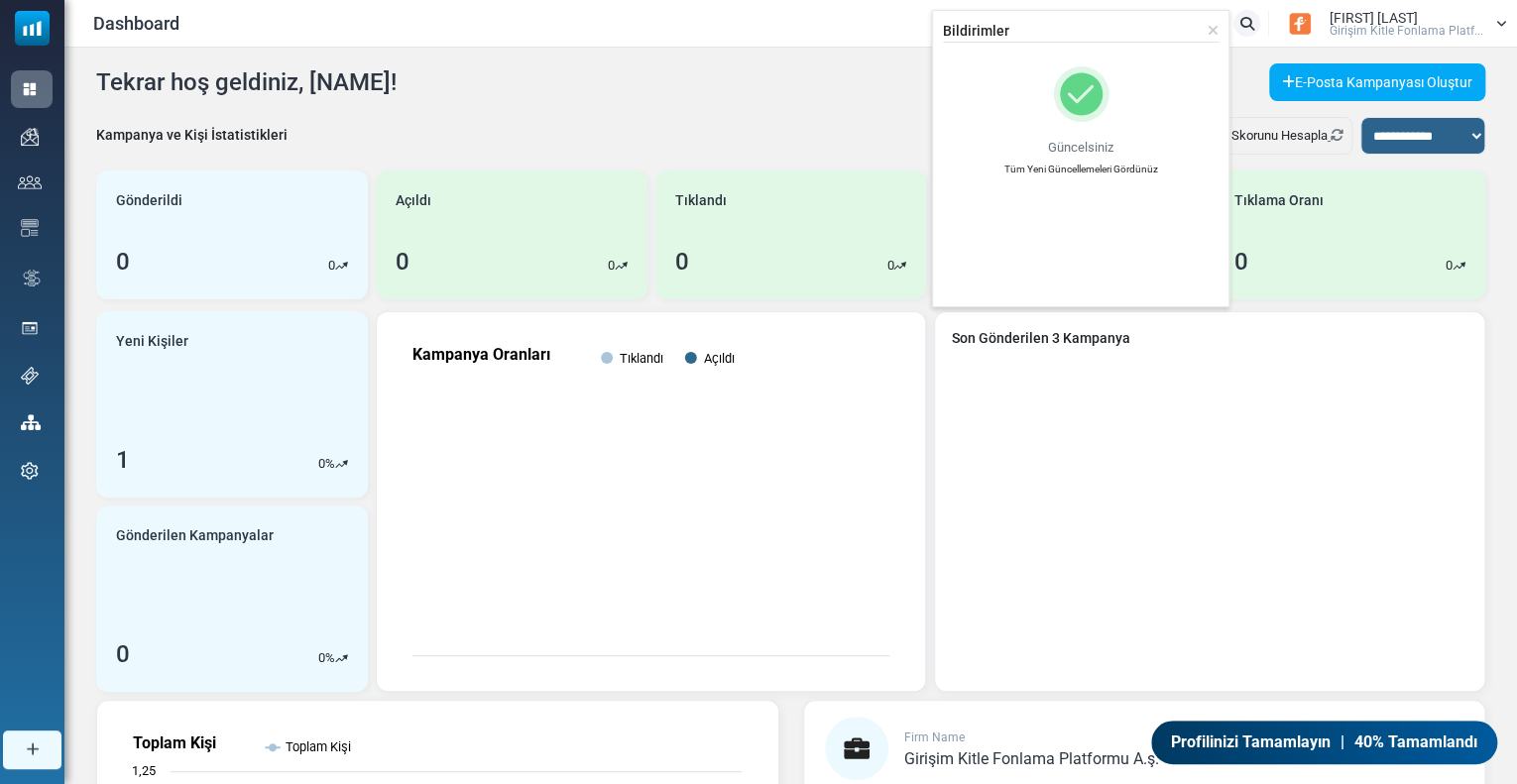 click at bounding box center [1213, 31] 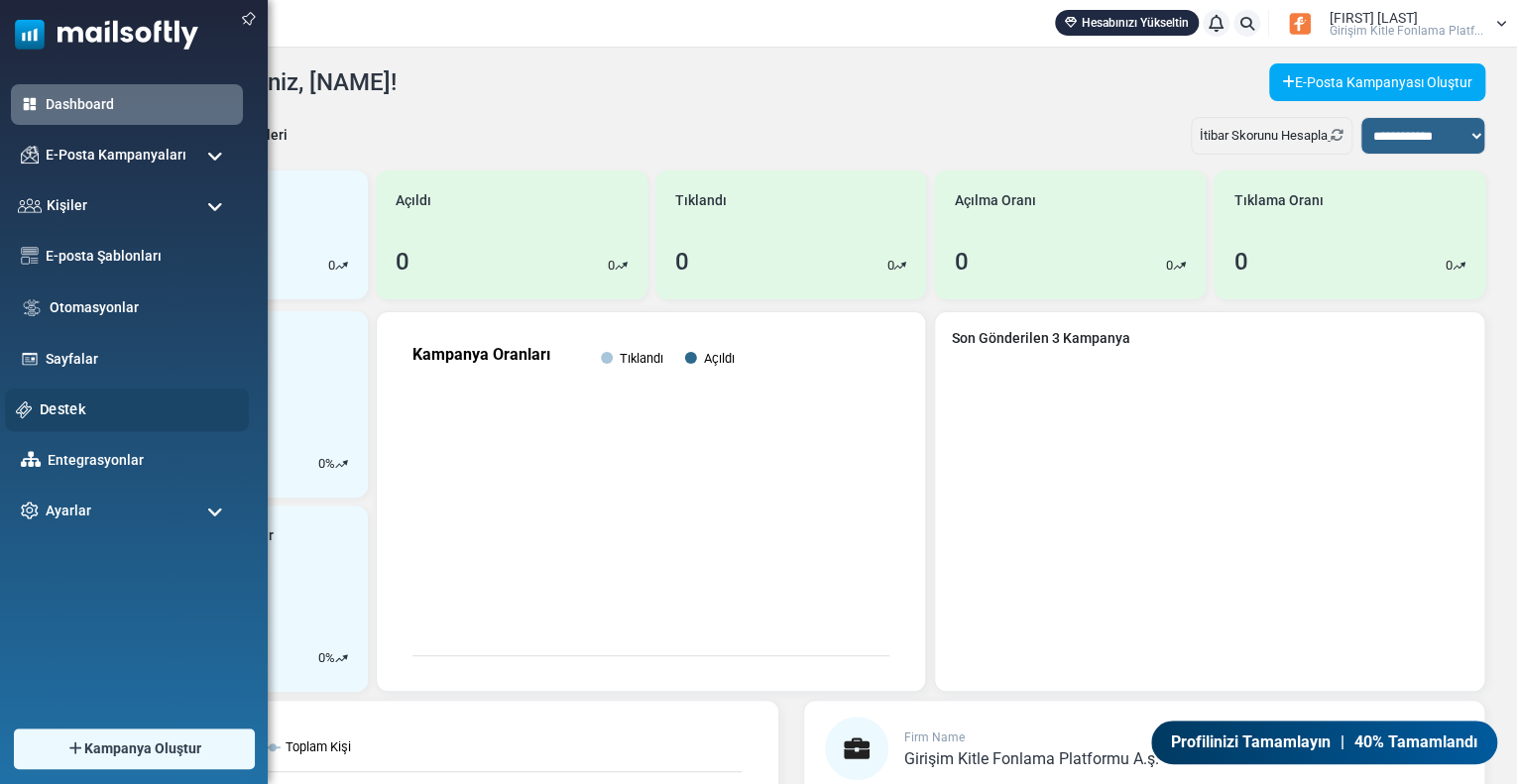 click on "Destek" at bounding box center [139, 409] 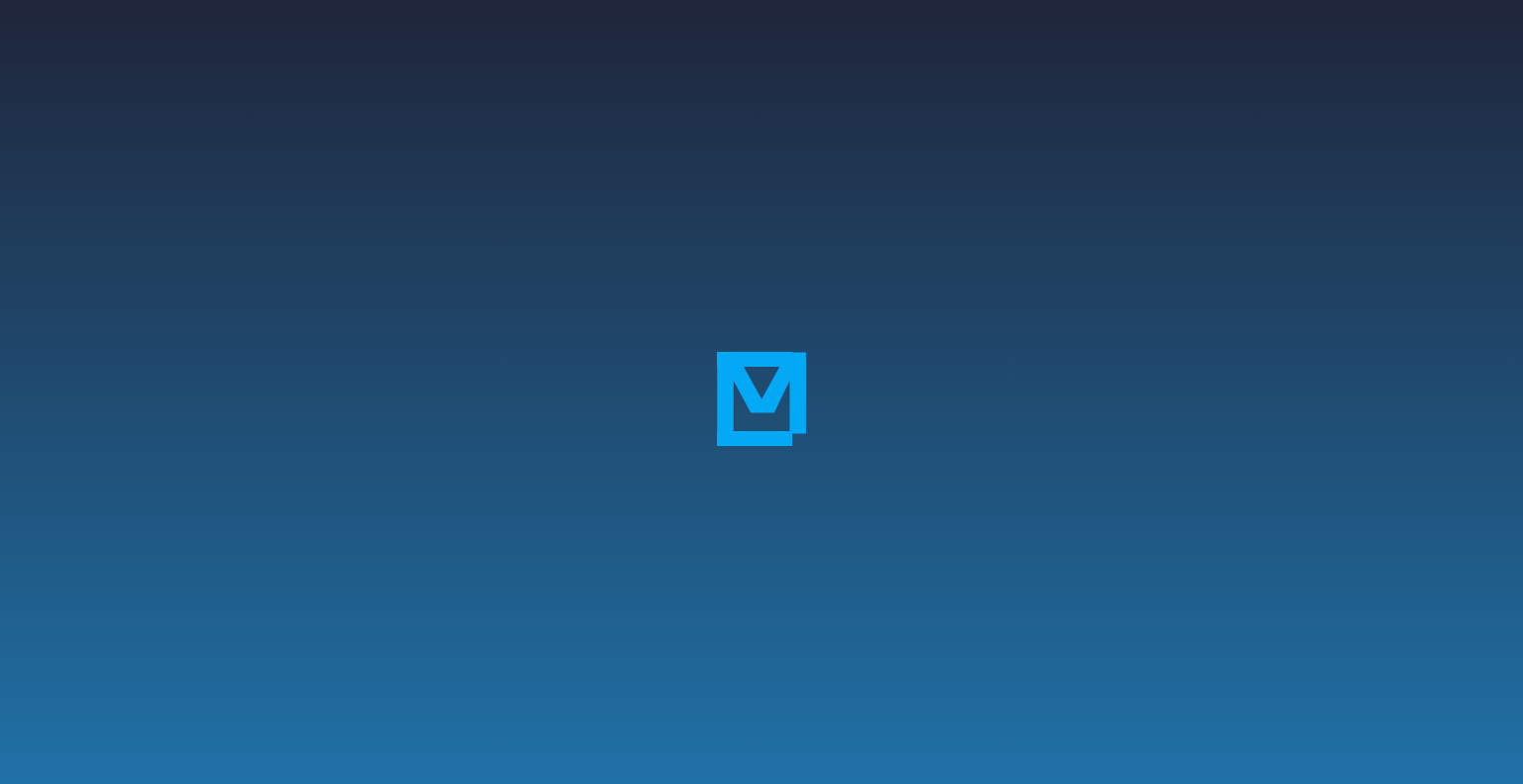 scroll, scrollTop: 0, scrollLeft: 0, axis: both 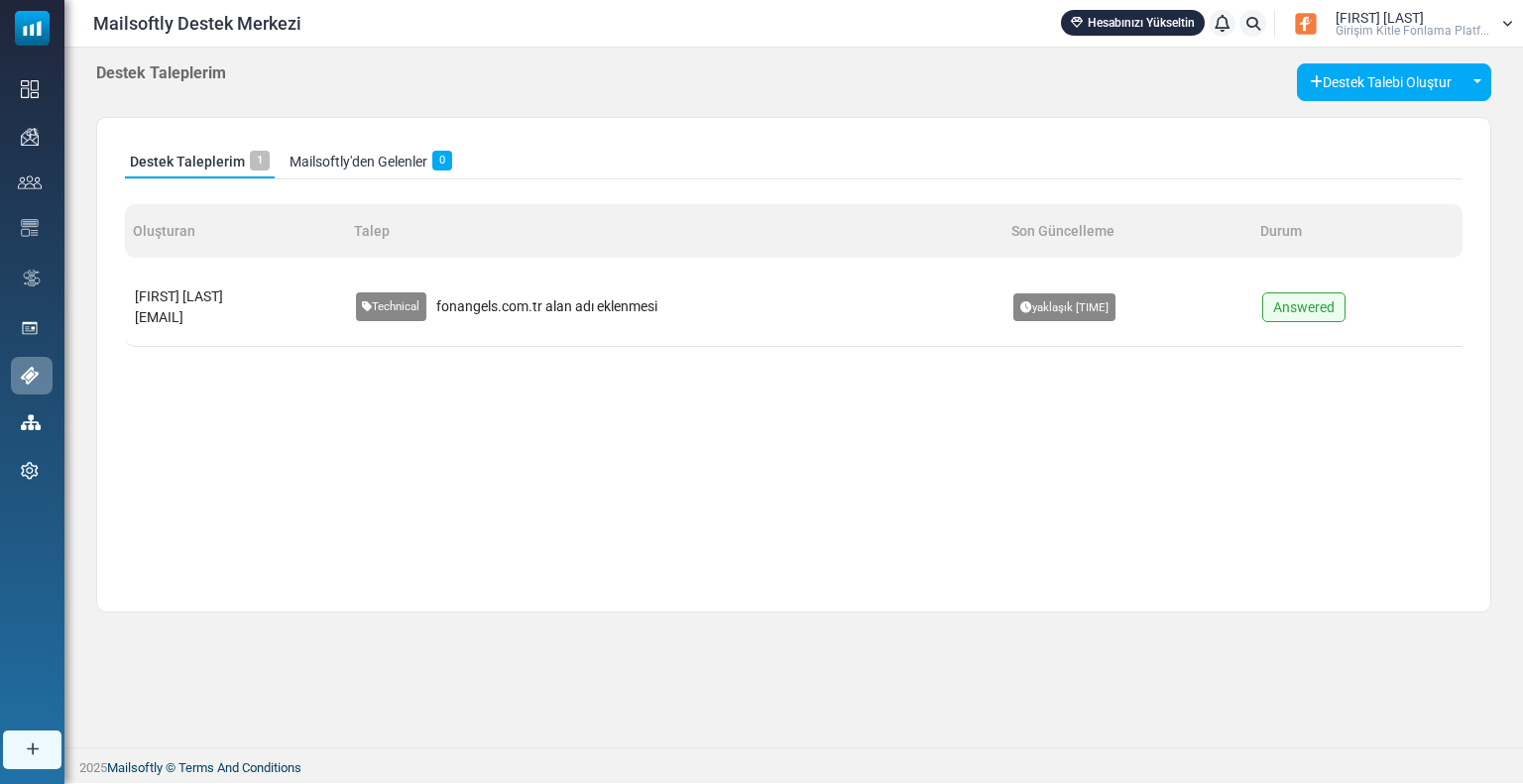 click on "fonangels.com.tr alan adı eklenmesi" at bounding box center [546, 306] 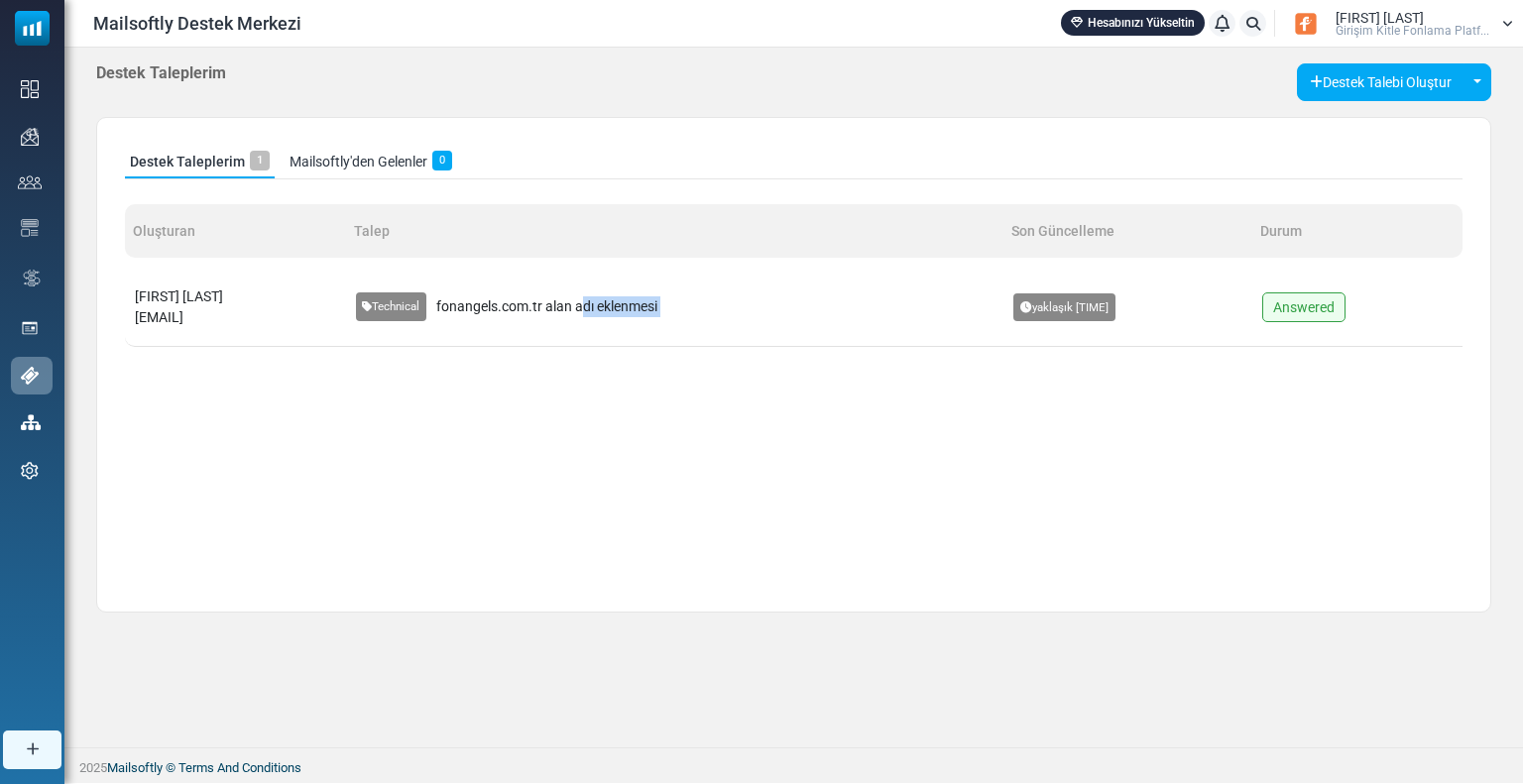 click on "fonangels.com.tr alan adı eklenmesi" at bounding box center [546, 306] 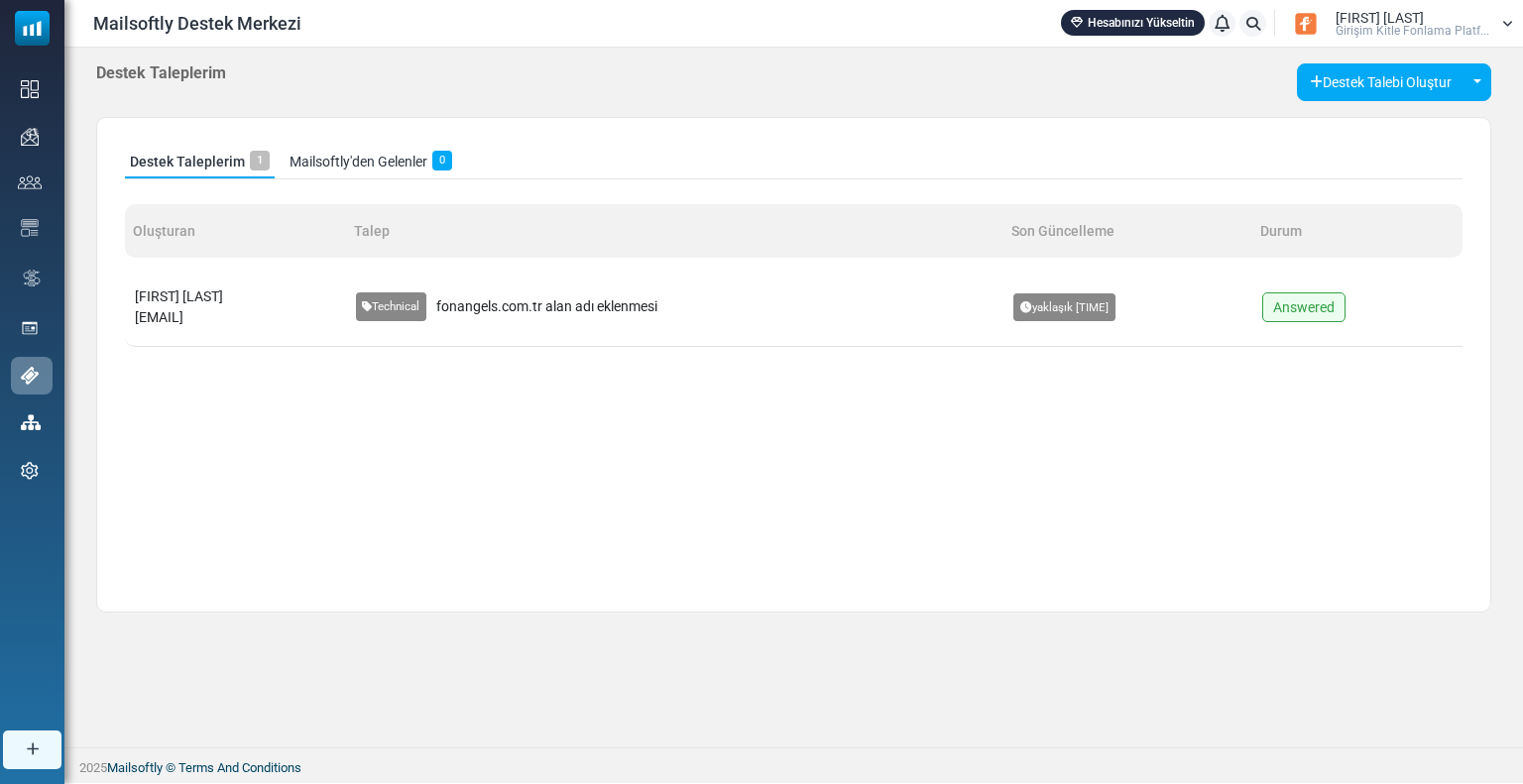 click on "ercivan.metin@gmail.com" at bounding box center [159, 317] 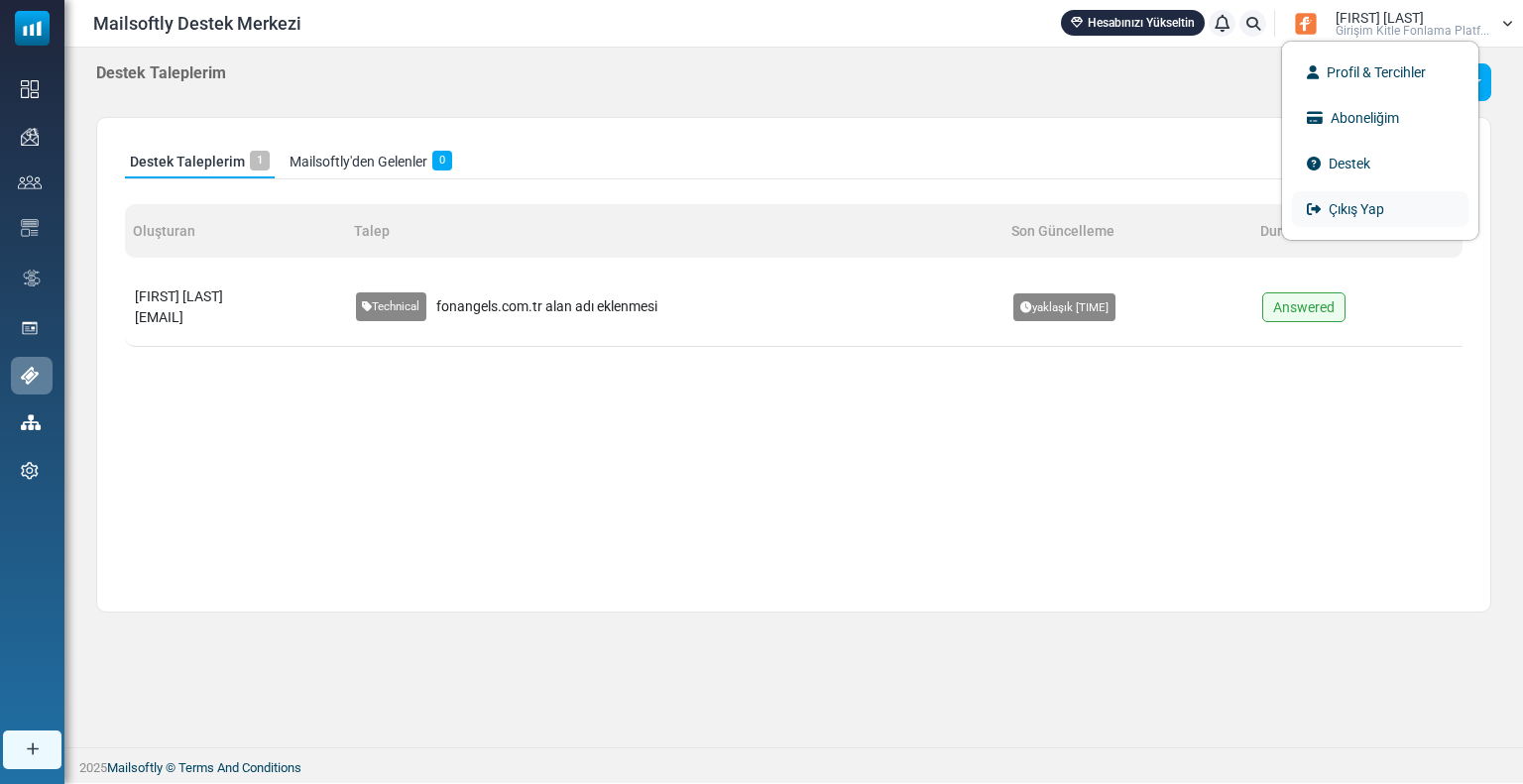click on "Çıkış Yap" at bounding box center [1380, 209] 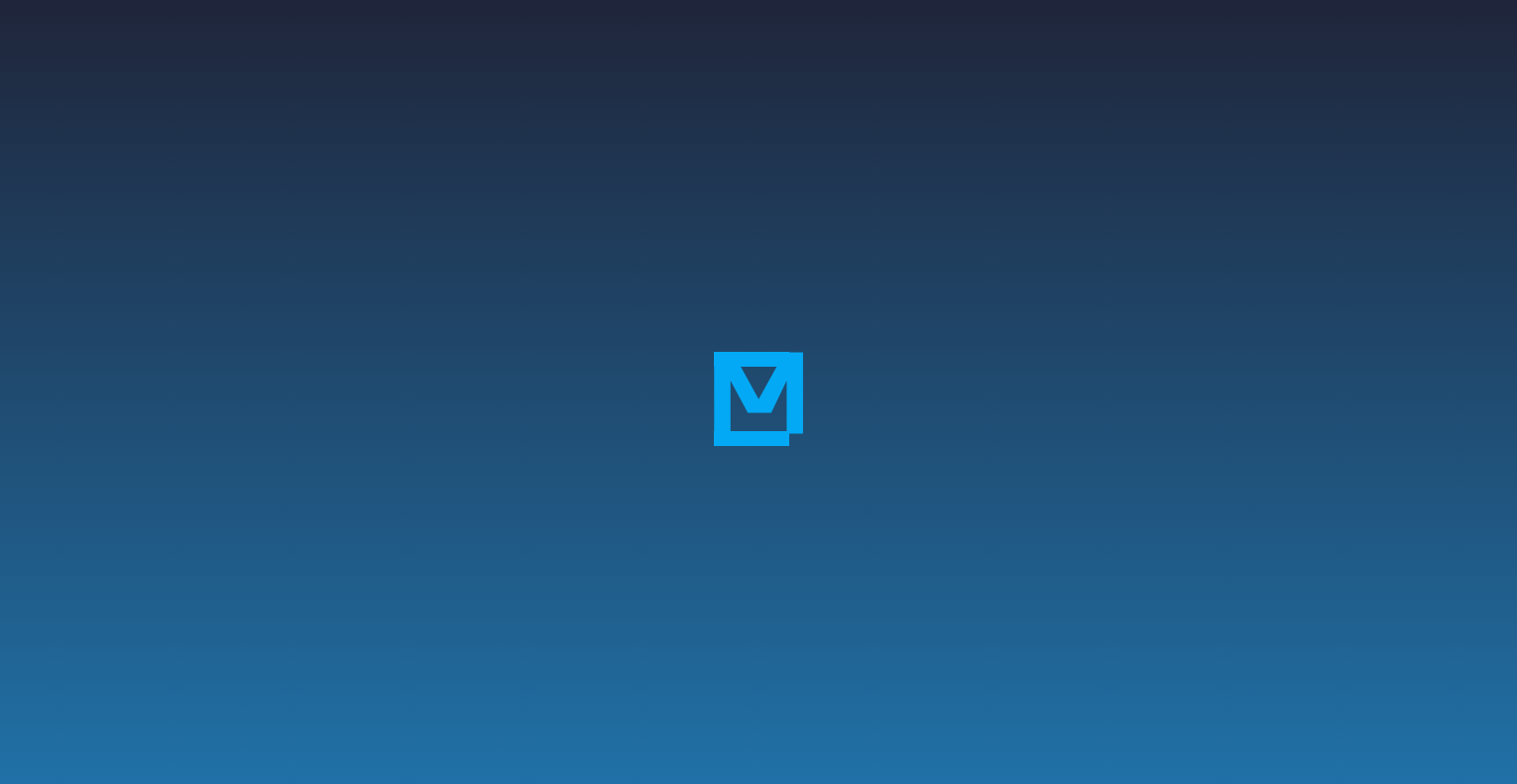 scroll, scrollTop: 0, scrollLeft: 0, axis: both 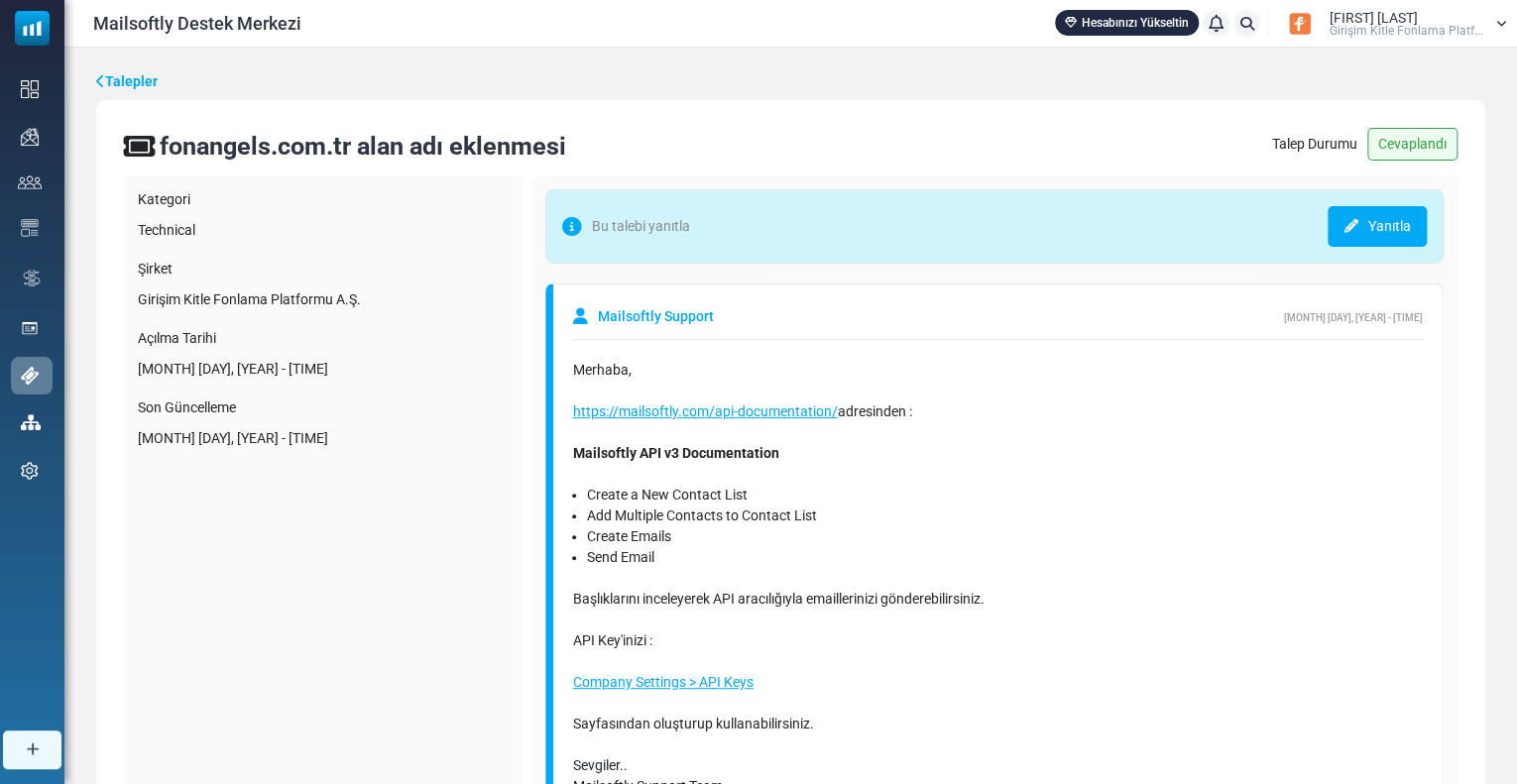 drag, startPoint x: 690, startPoint y: 496, endPoint x: 869, endPoint y: 504, distance: 179.17868 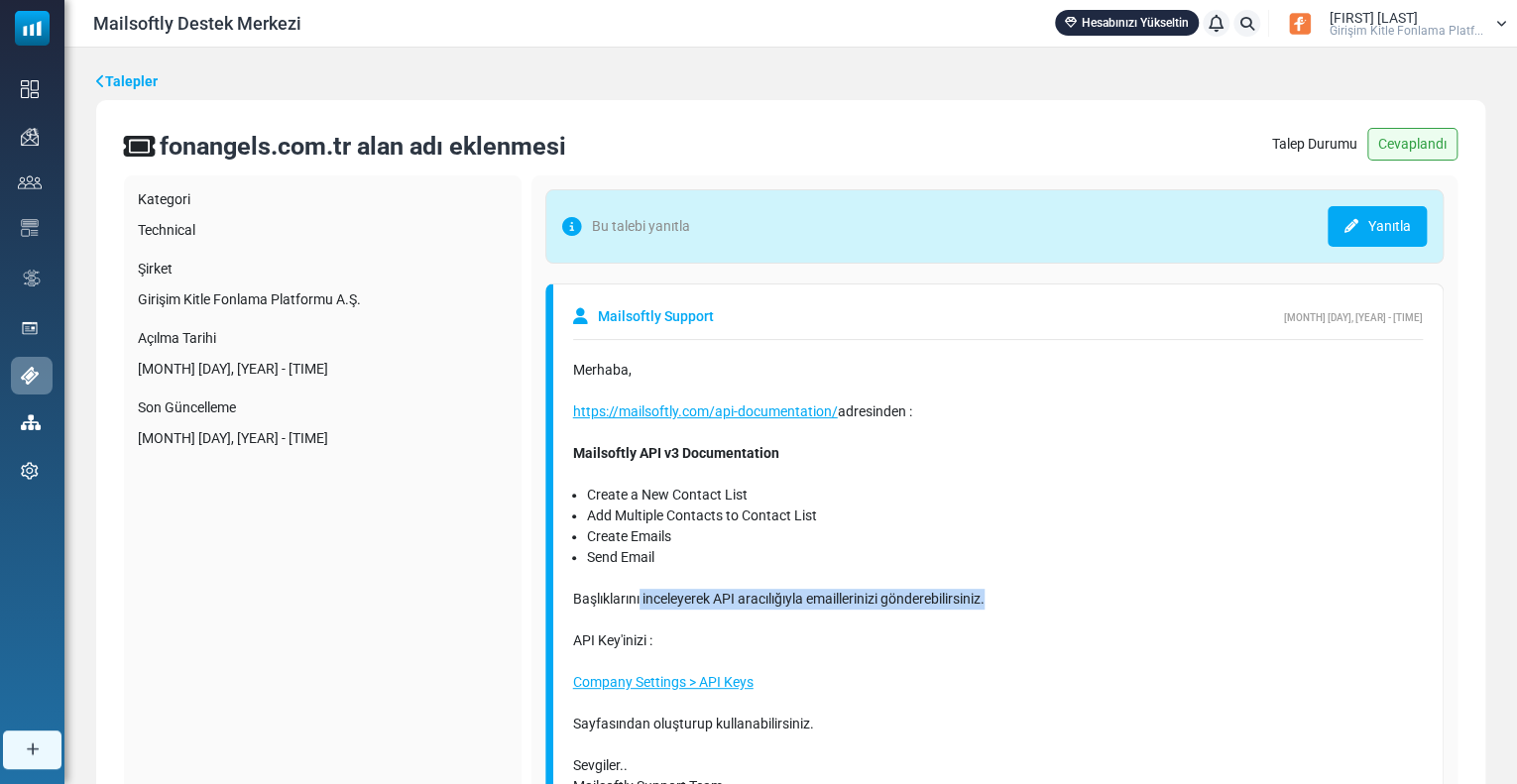 drag, startPoint x: 647, startPoint y: 598, endPoint x: 1031, endPoint y: 604, distance: 384.0469 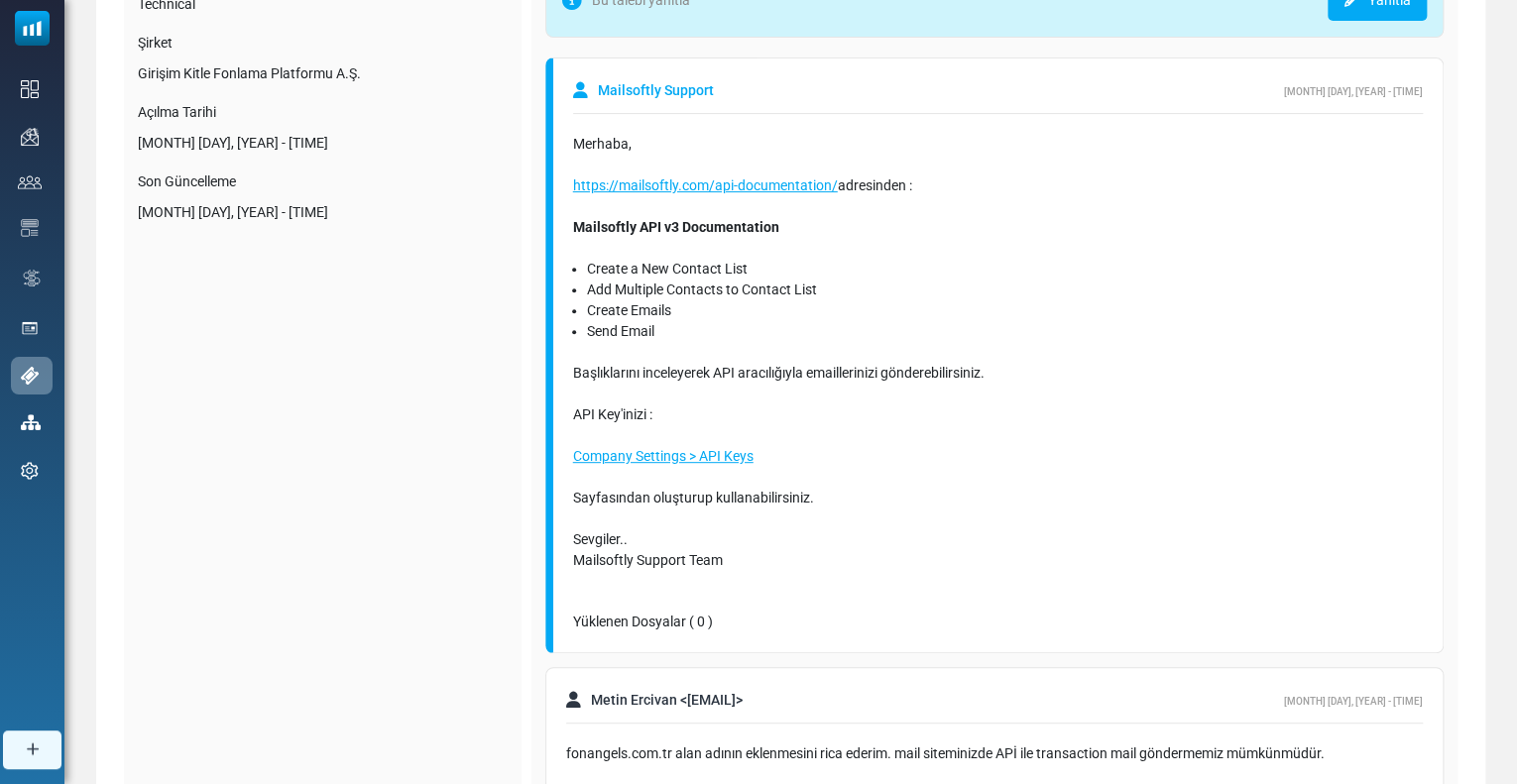 scroll, scrollTop: 430, scrollLeft: 0, axis: vertical 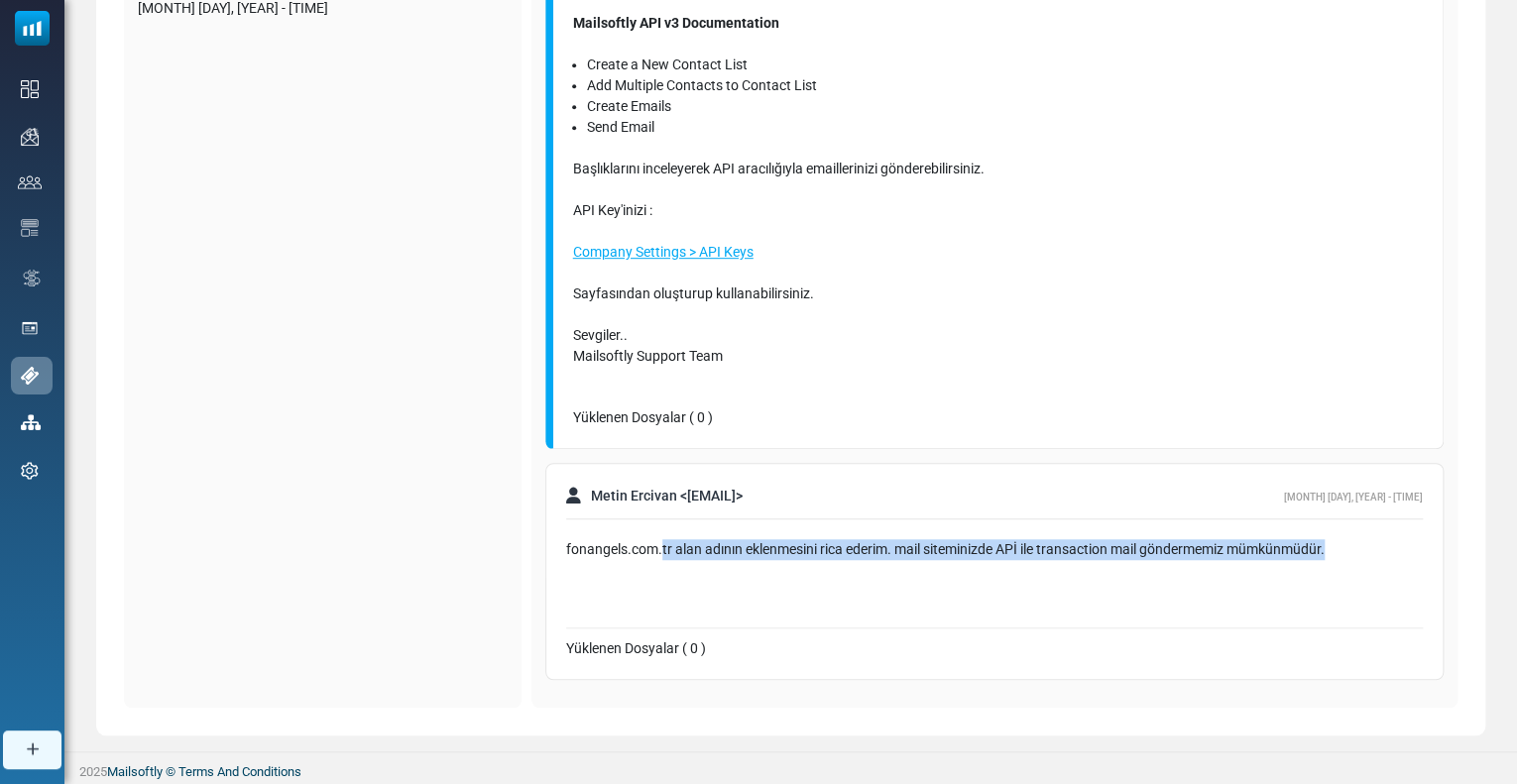 drag, startPoint x: 662, startPoint y: 542, endPoint x: 1335, endPoint y: 560, distance: 673.2407 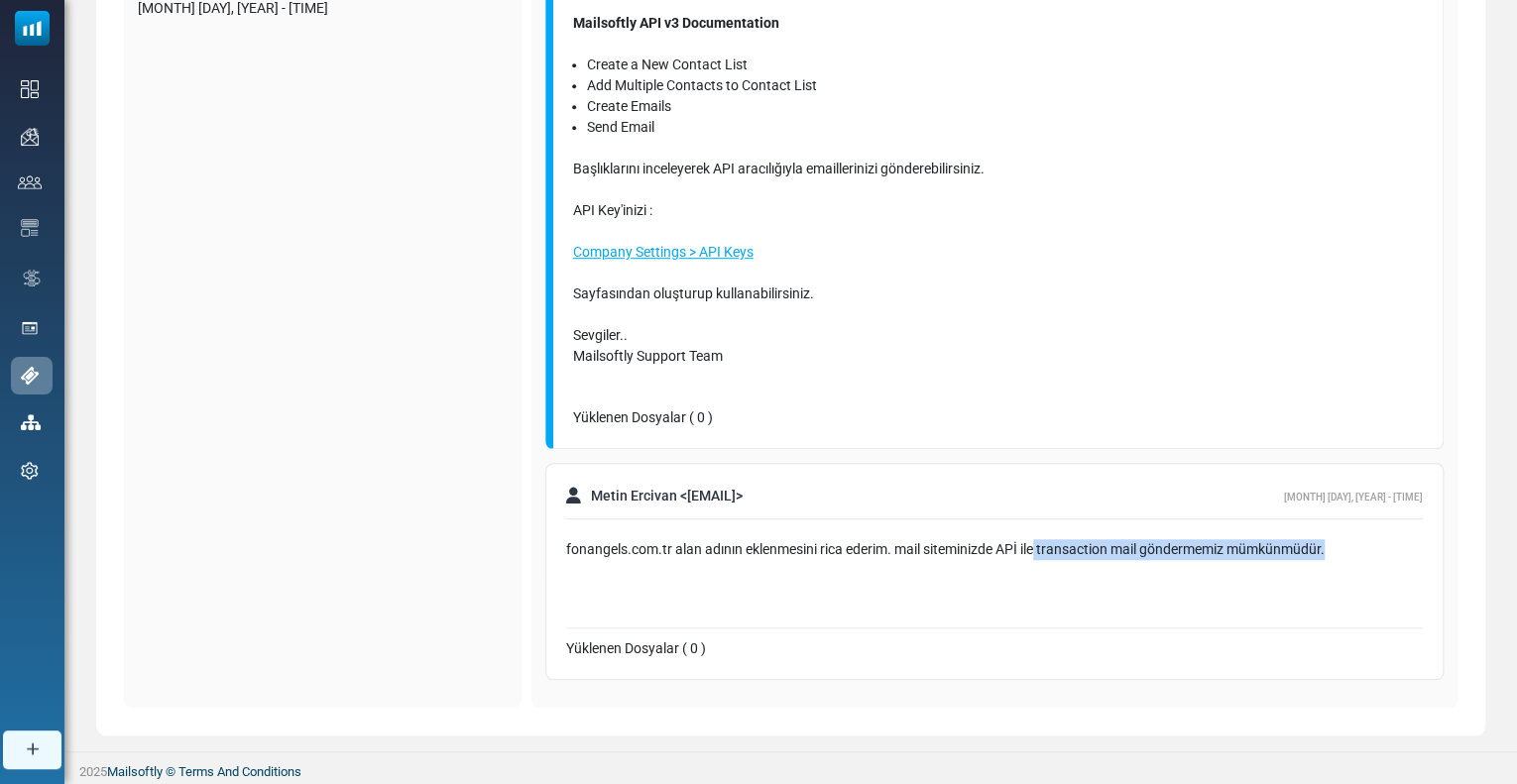 drag, startPoint x: 1335, startPoint y: 560, endPoint x: 1039, endPoint y: 555, distance: 296.04223 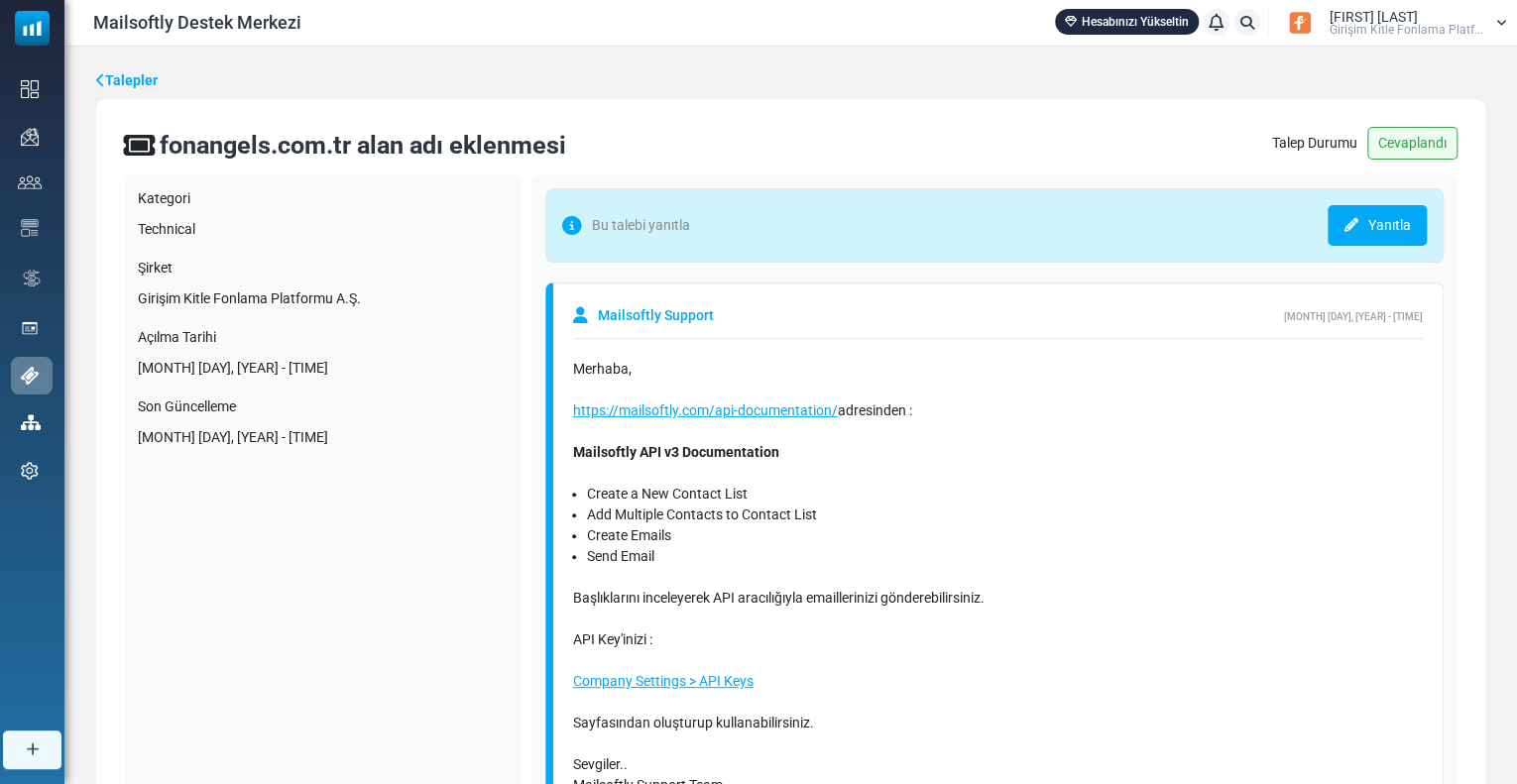 scroll, scrollTop: 0, scrollLeft: 0, axis: both 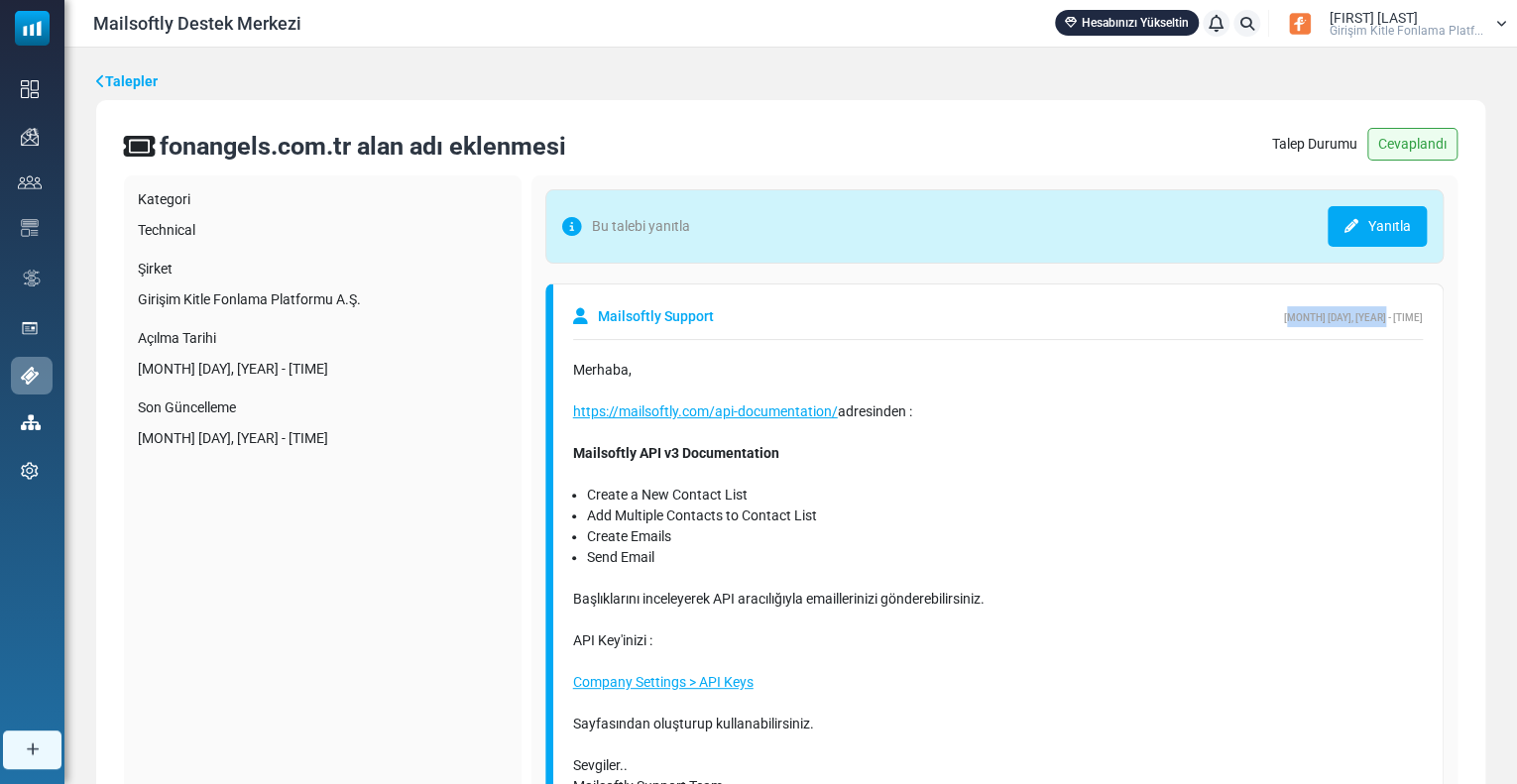 drag, startPoint x: 1341, startPoint y: 316, endPoint x: 1421, endPoint y: 330, distance: 81.21576 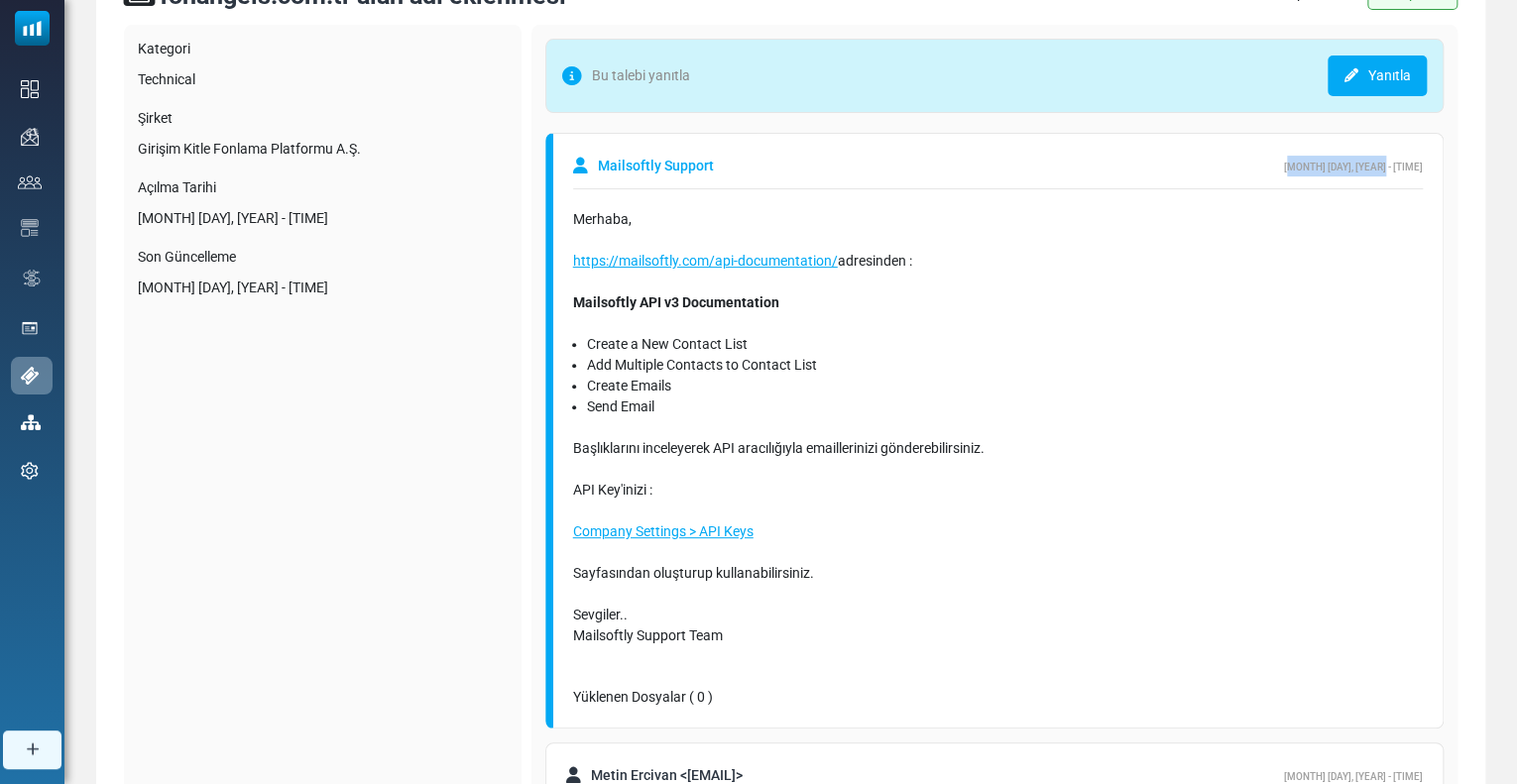 scroll, scrollTop: 198, scrollLeft: 0, axis: vertical 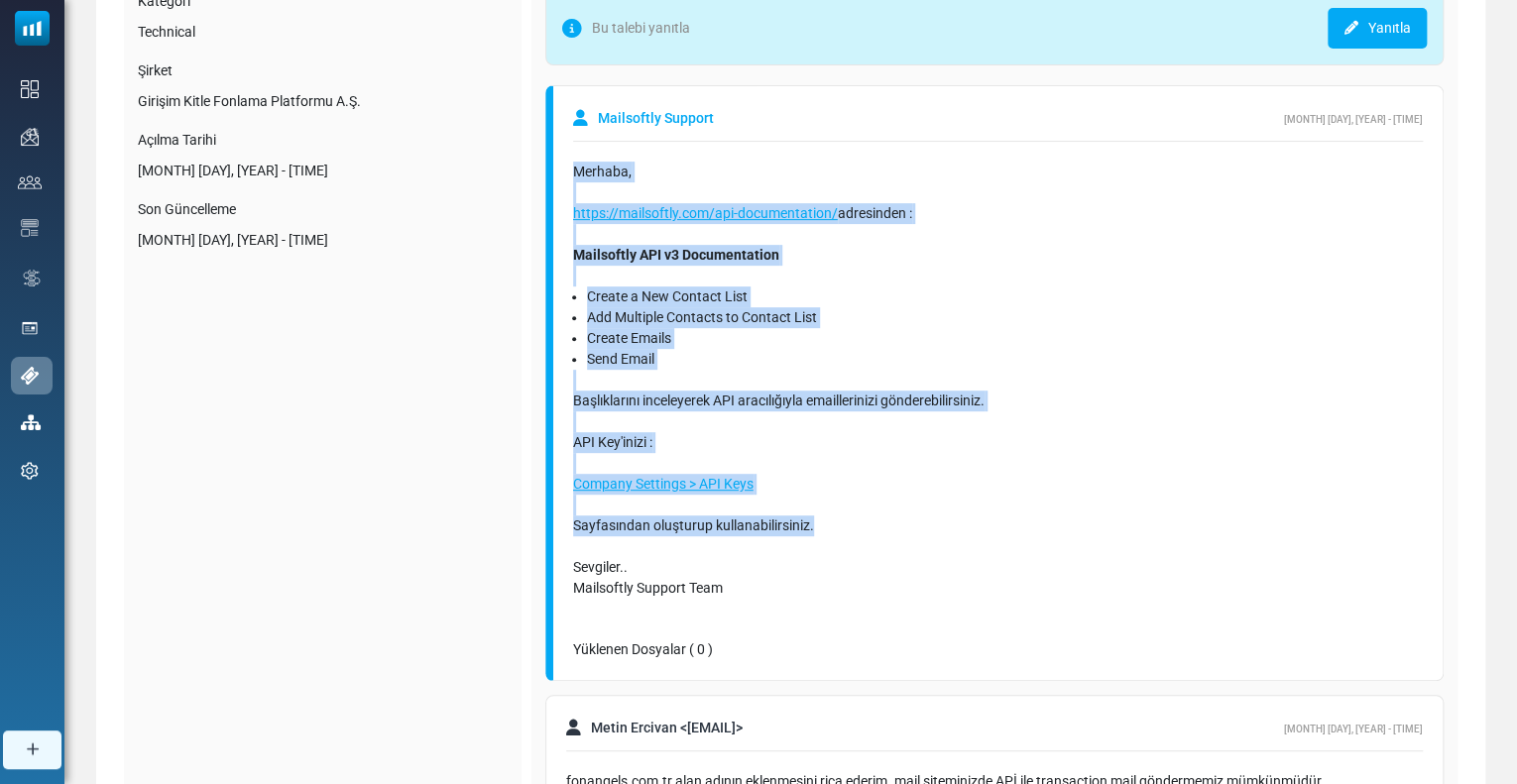 drag, startPoint x: 572, startPoint y: 172, endPoint x: 830, endPoint y: 525, distance: 437.23335 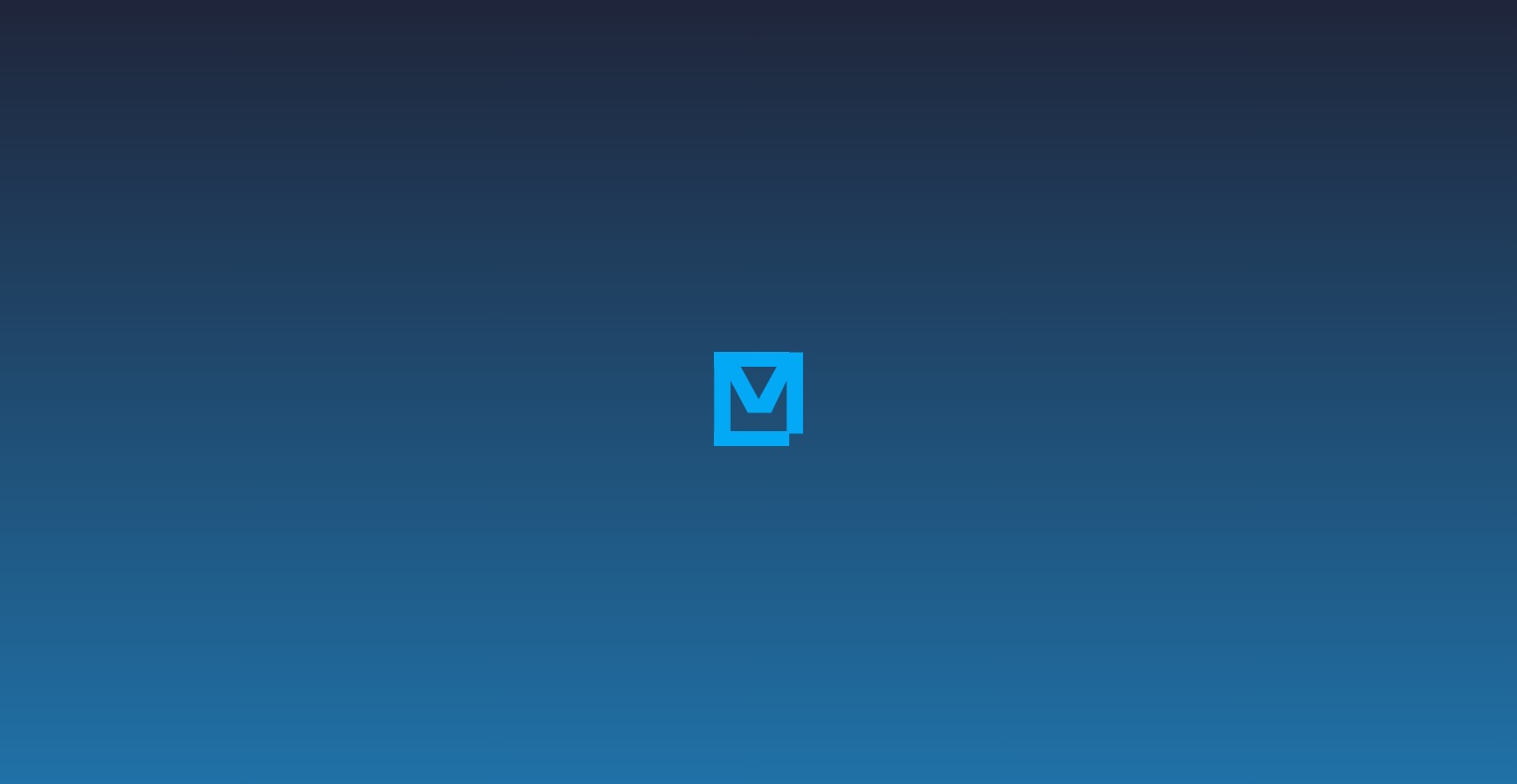 scroll, scrollTop: 0, scrollLeft: 0, axis: both 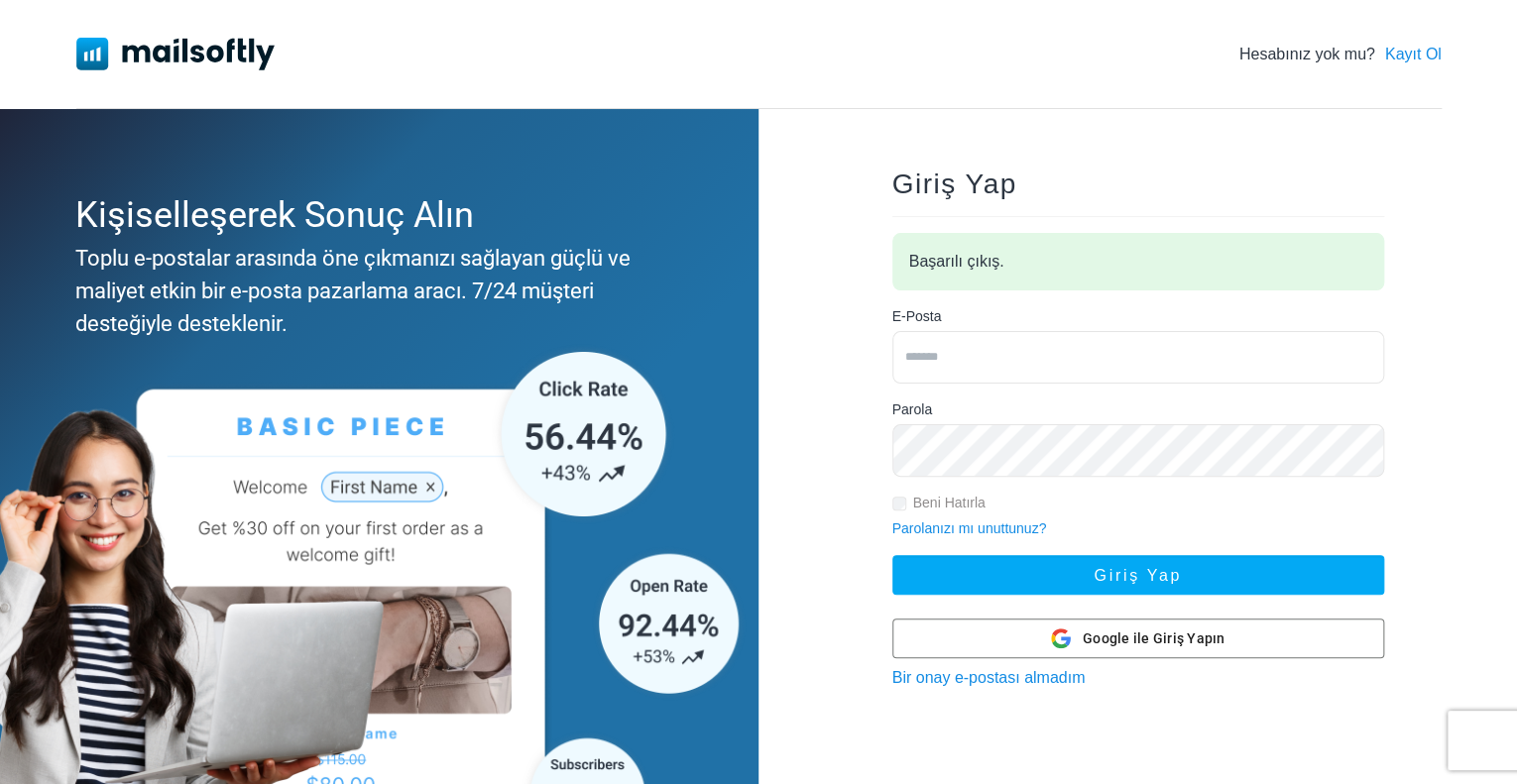 type on "**********" 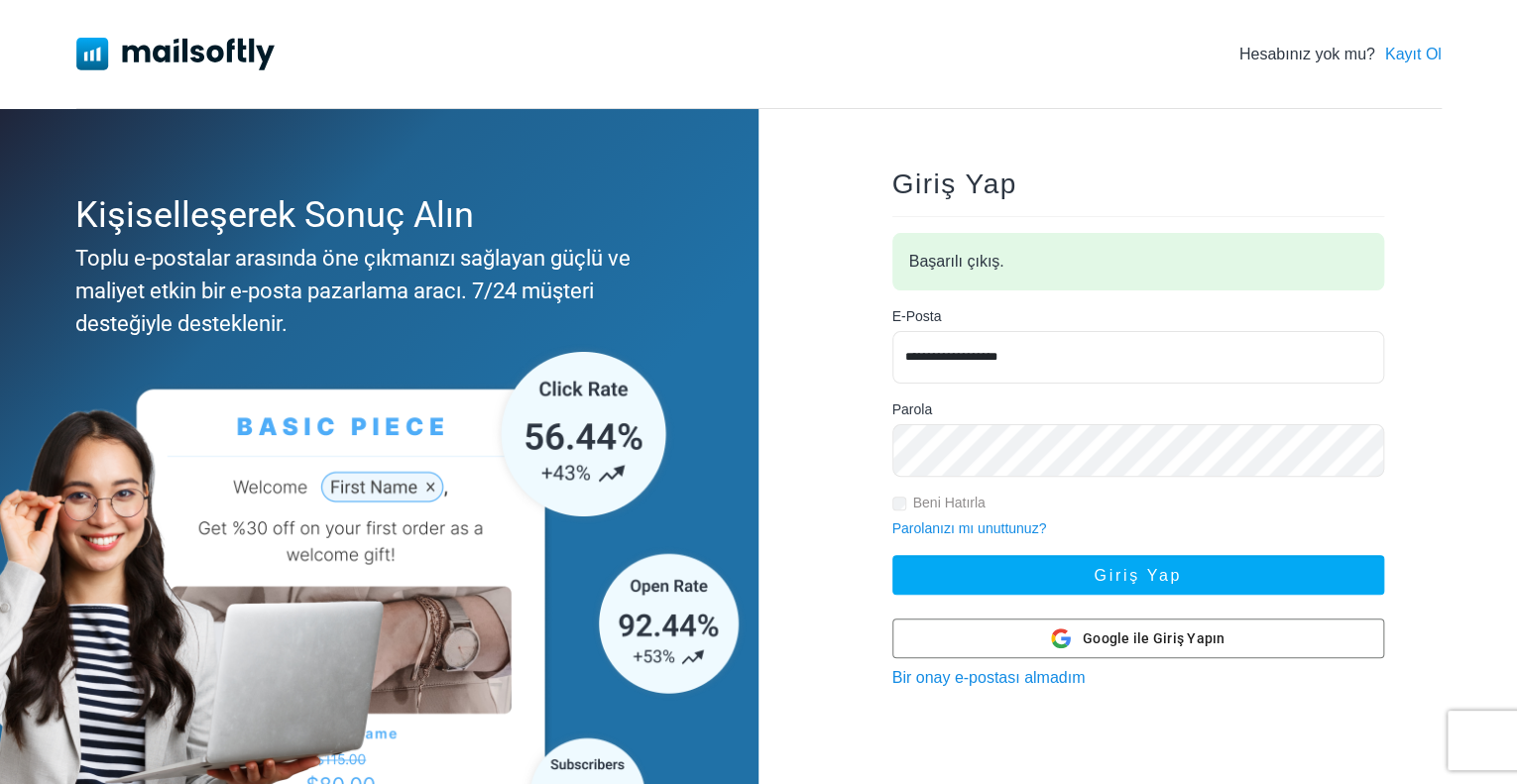 click on "**********" at bounding box center [1138, 357] 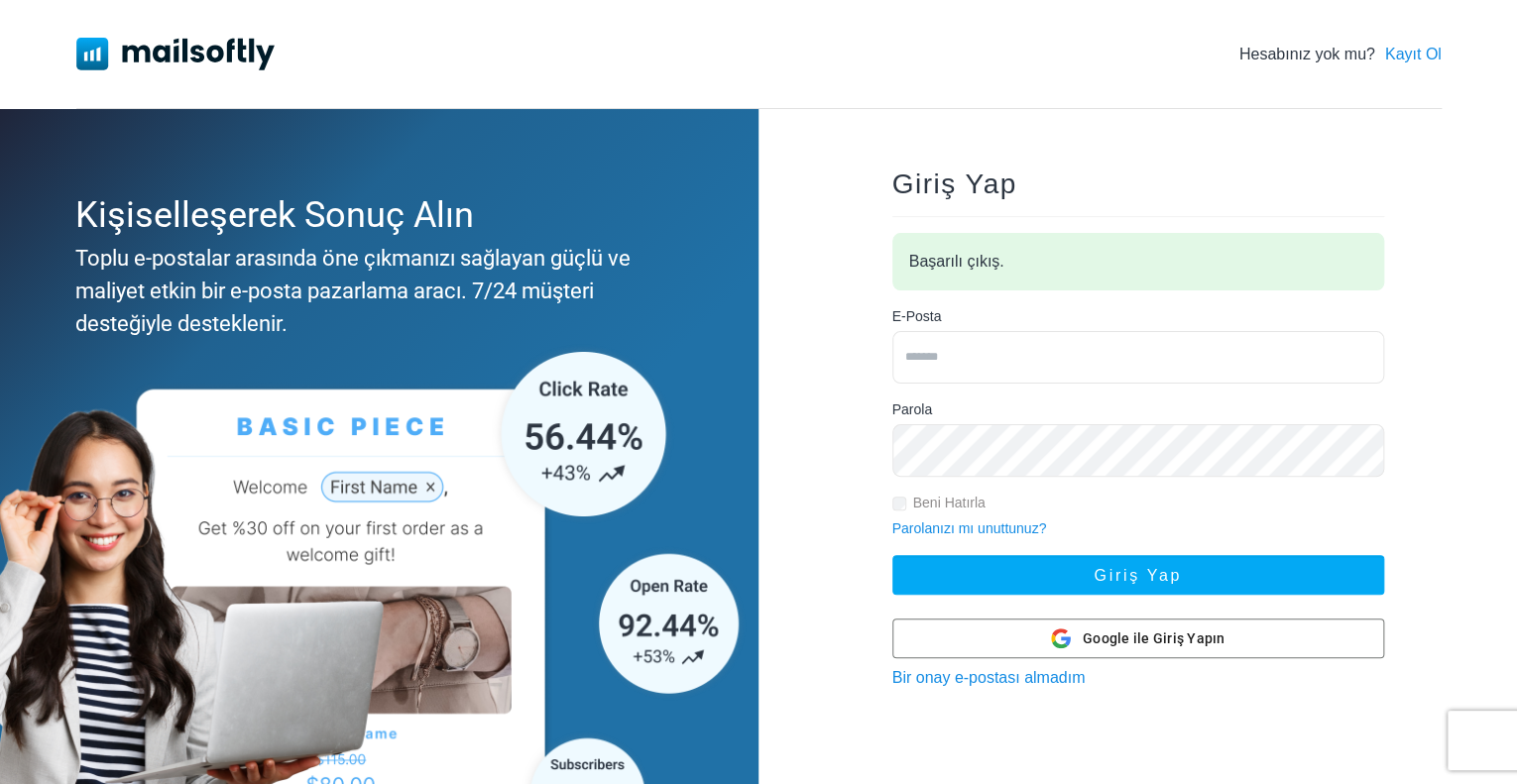 type on "**********" 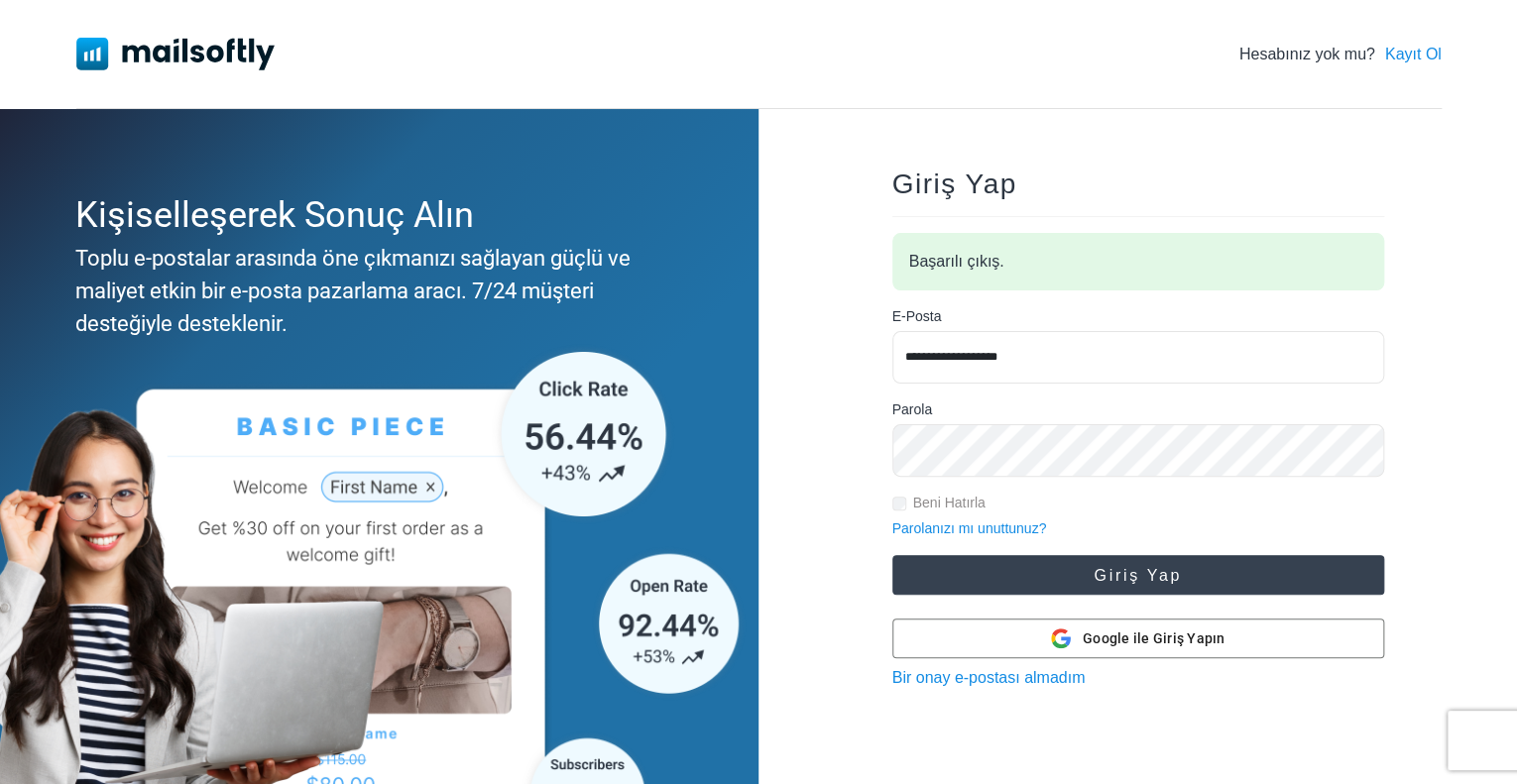 click on "Giriş Yap" at bounding box center [1138, 575] 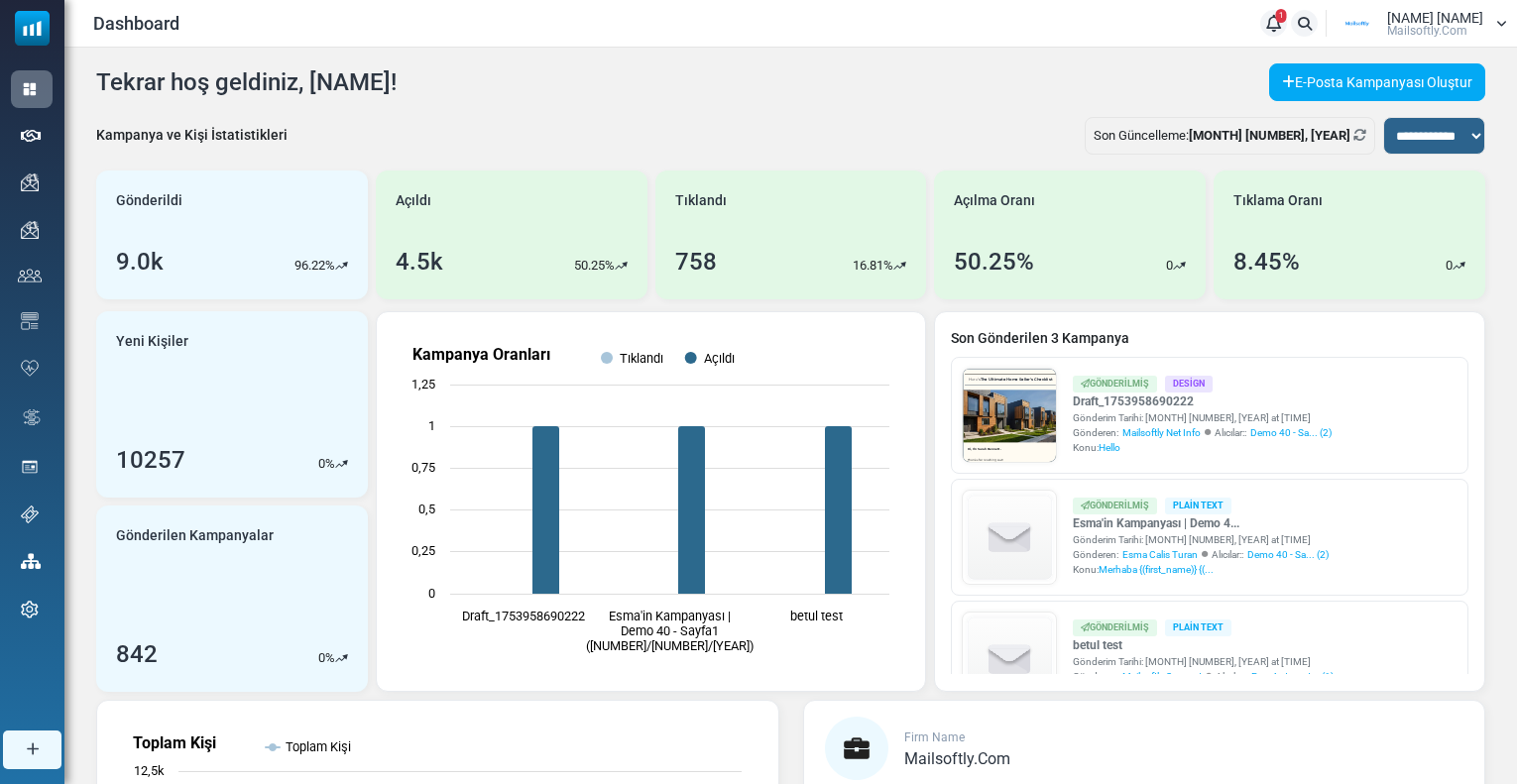 scroll, scrollTop: 0, scrollLeft: 0, axis: both 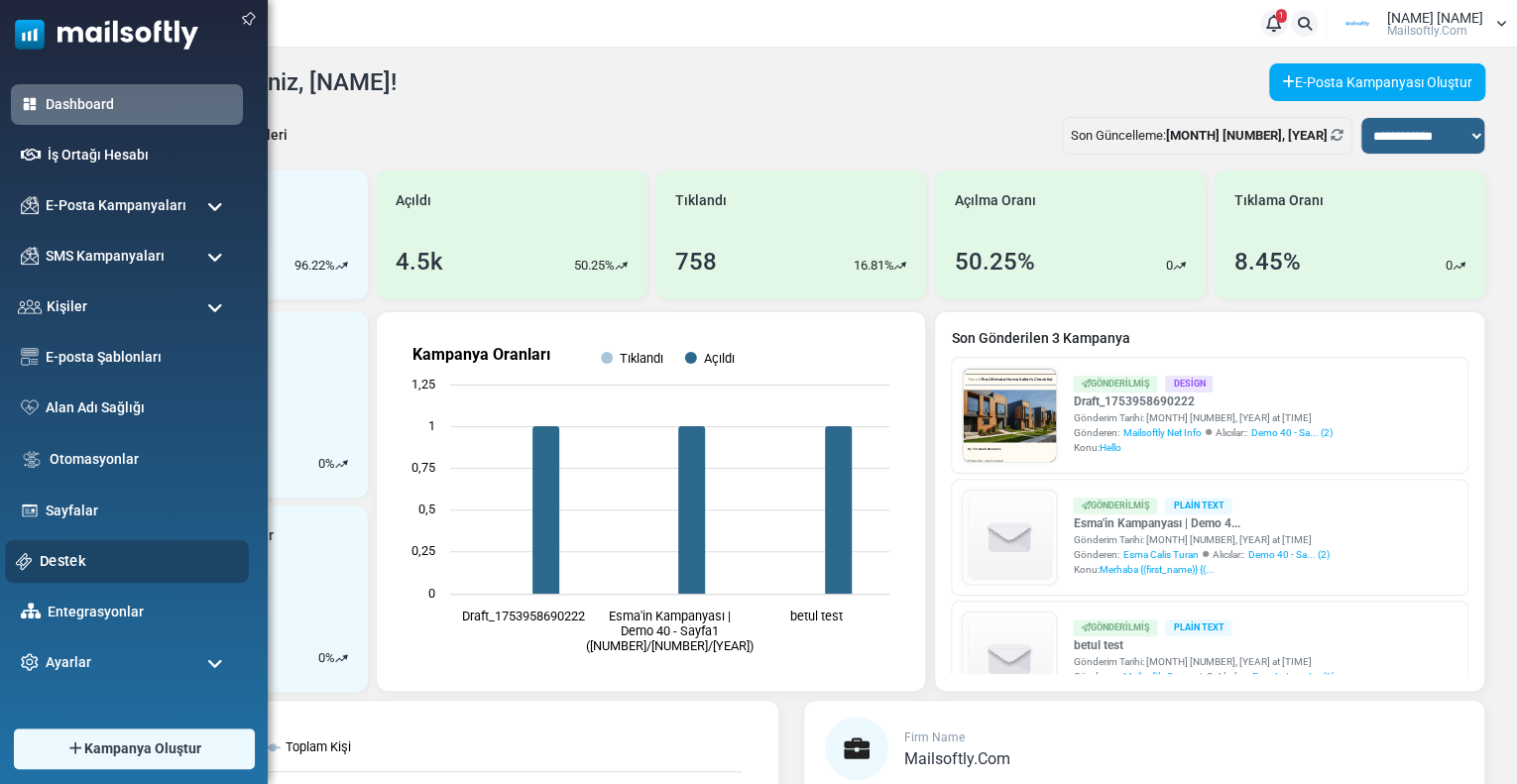 click on "Destek" at bounding box center (139, 561) 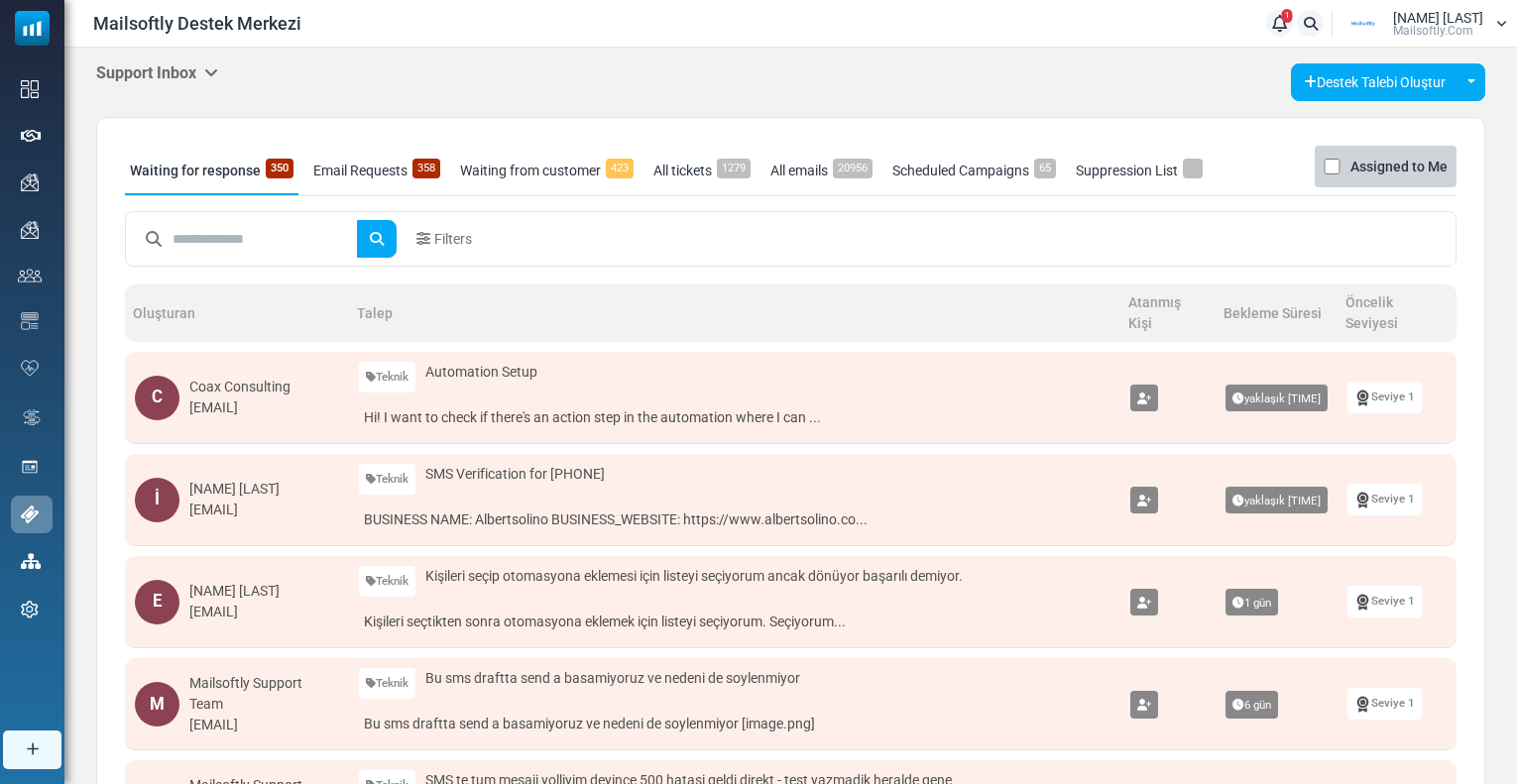scroll, scrollTop: 0, scrollLeft: 0, axis: both 